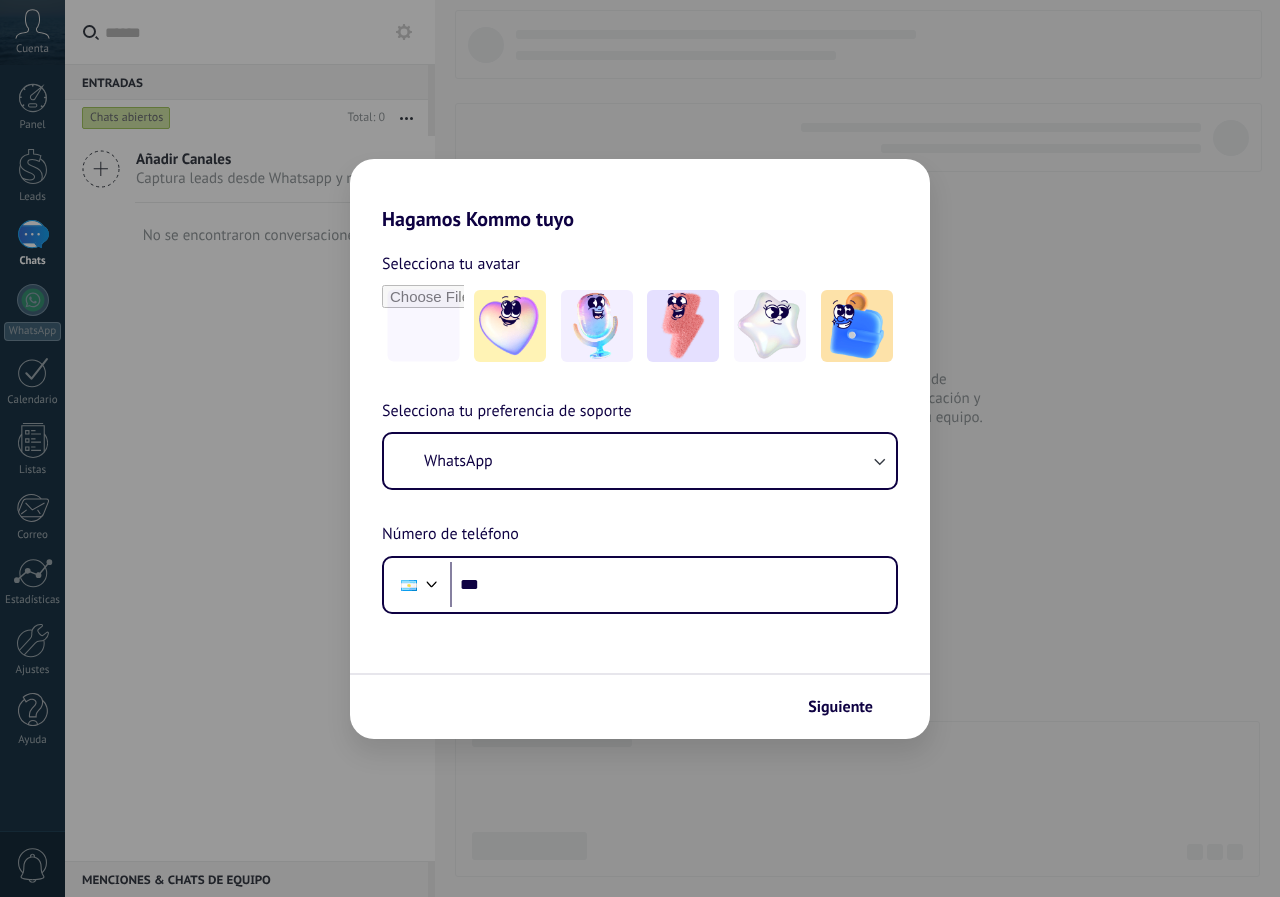 scroll, scrollTop: 0, scrollLeft: 0, axis: both 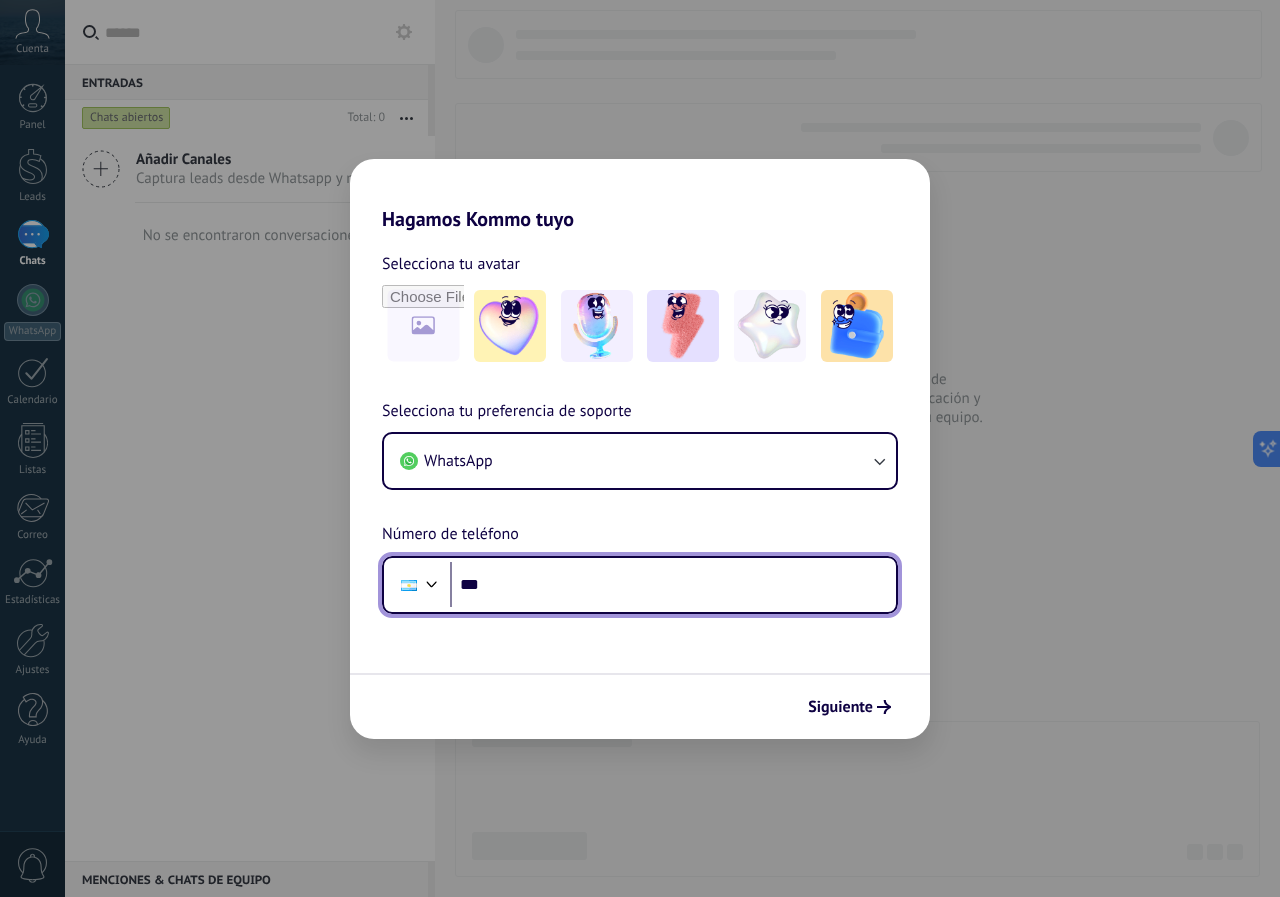 click on "***" at bounding box center [673, 585] 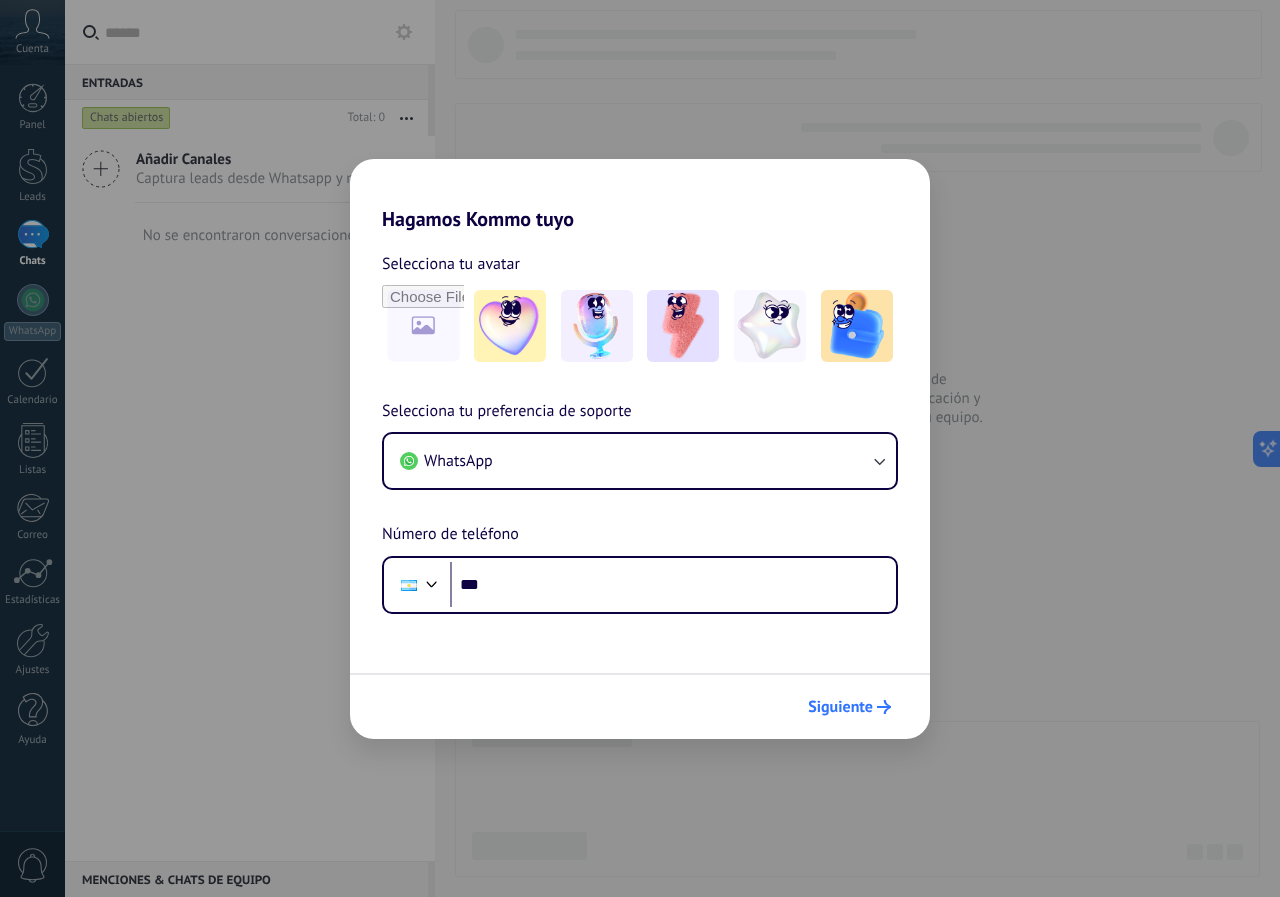 click on "Siguiente" at bounding box center (849, 707) 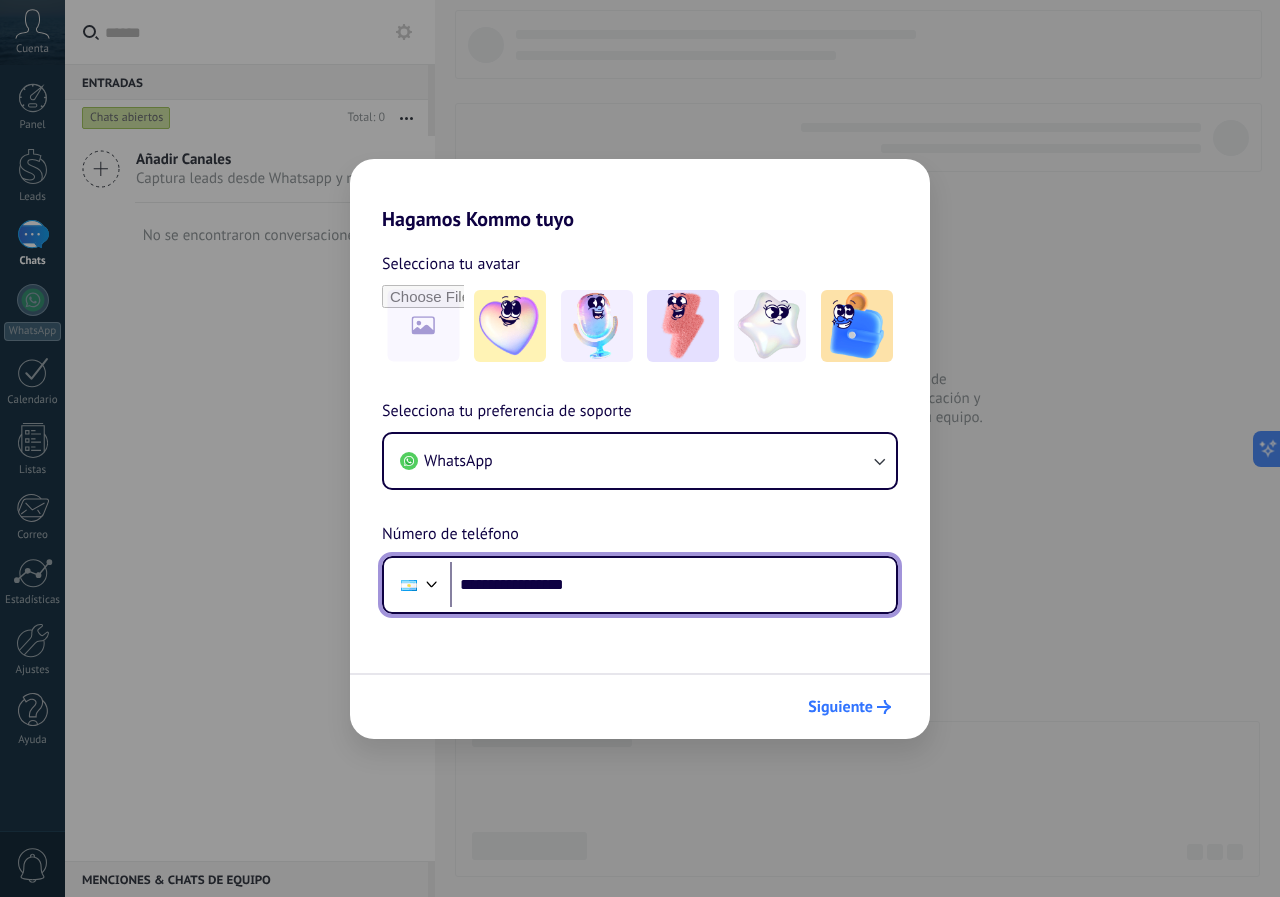 type on "**********" 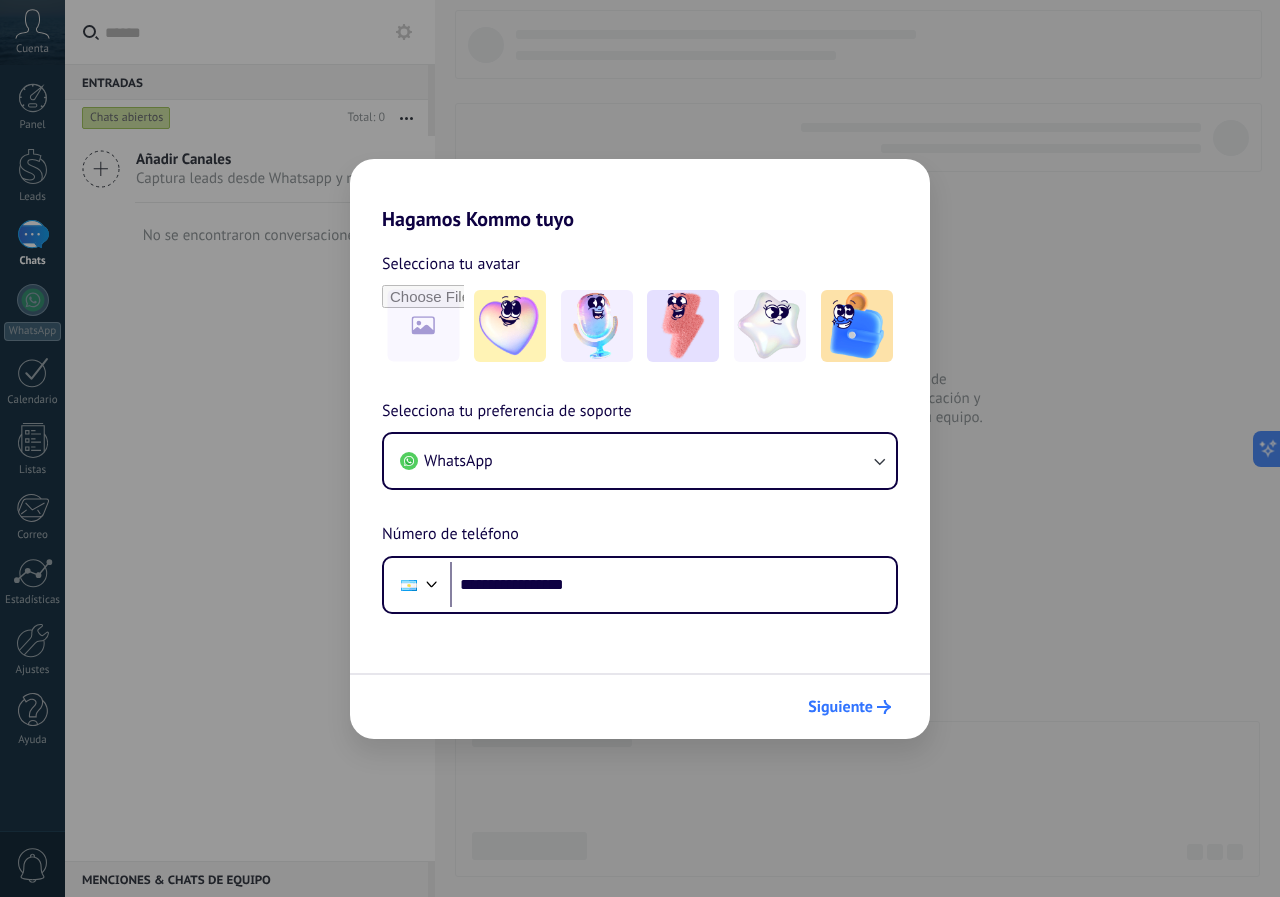 click on "Siguiente" at bounding box center [840, 707] 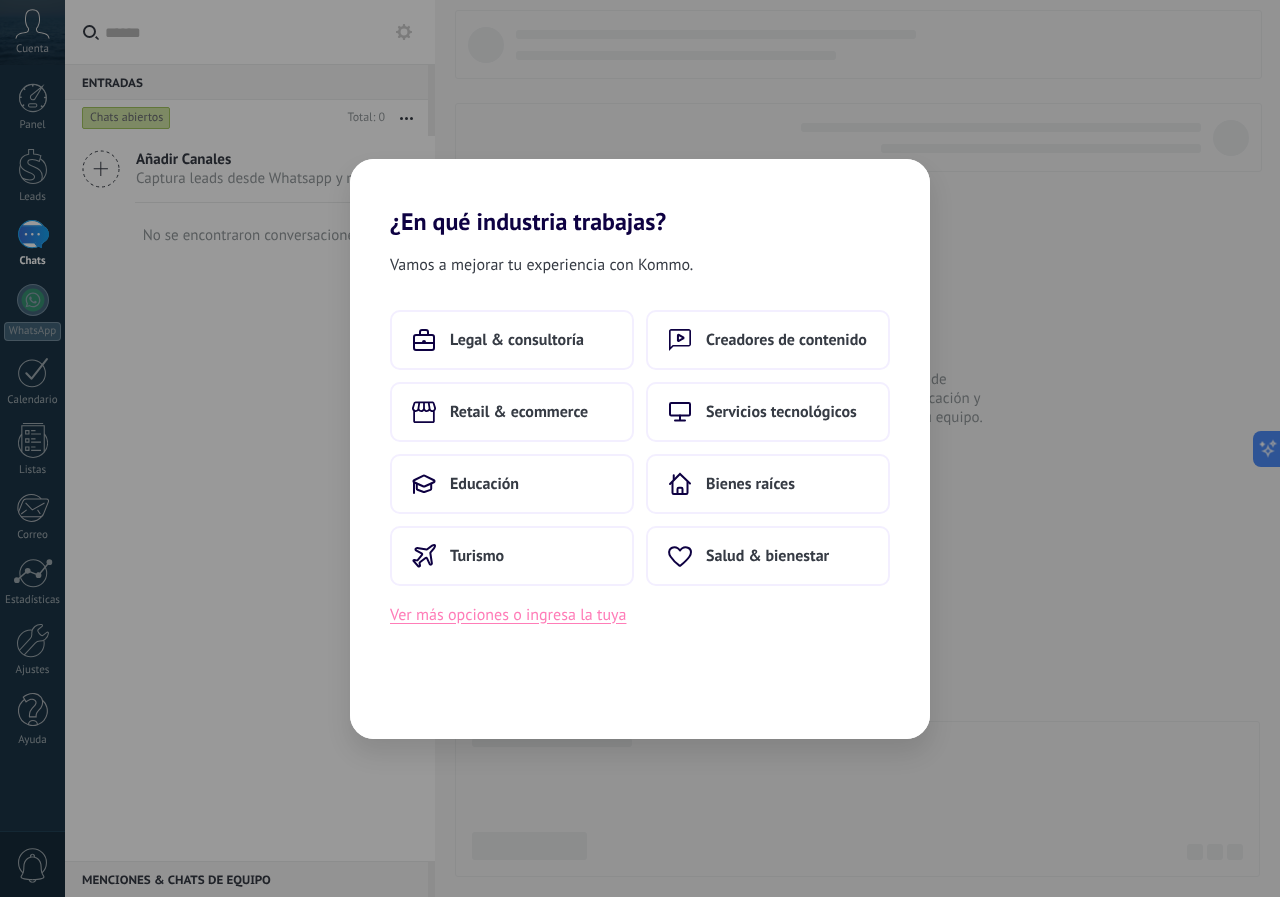 click on "Ver más opciones o ingresa la tuya" at bounding box center (508, 615) 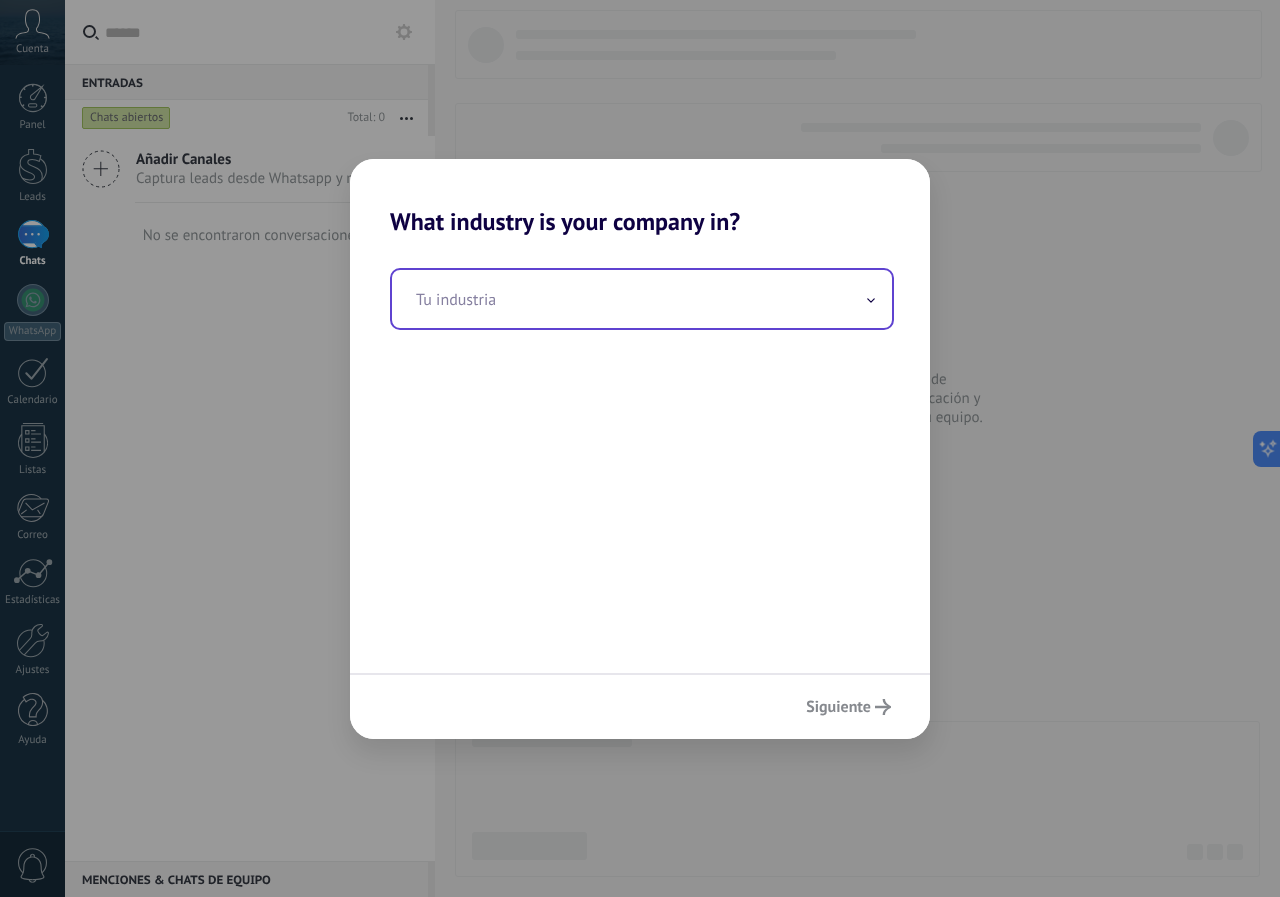 click at bounding box center (642, 299) 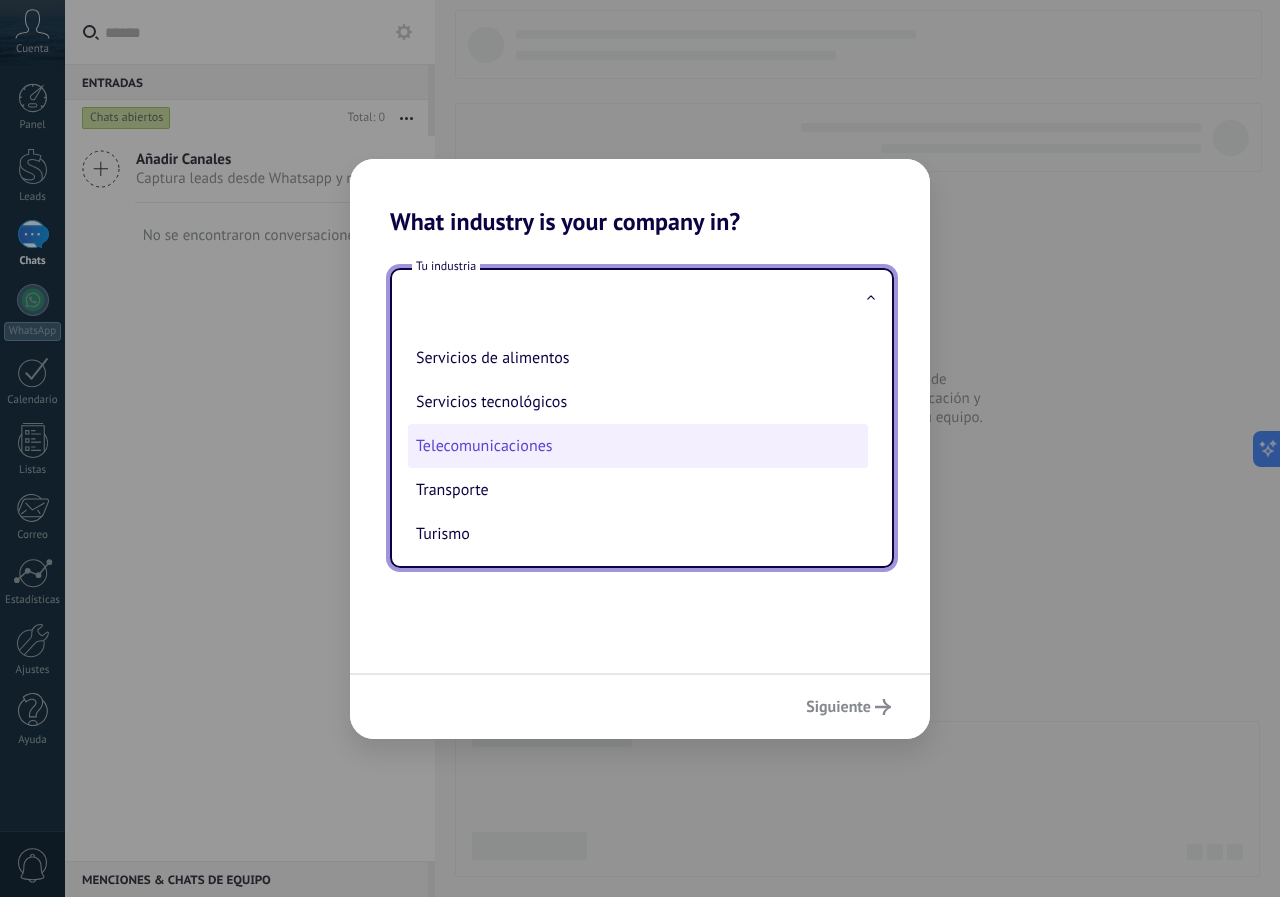 scroll, scrollTop: 530, scrollLeft: 0, axis: vertical 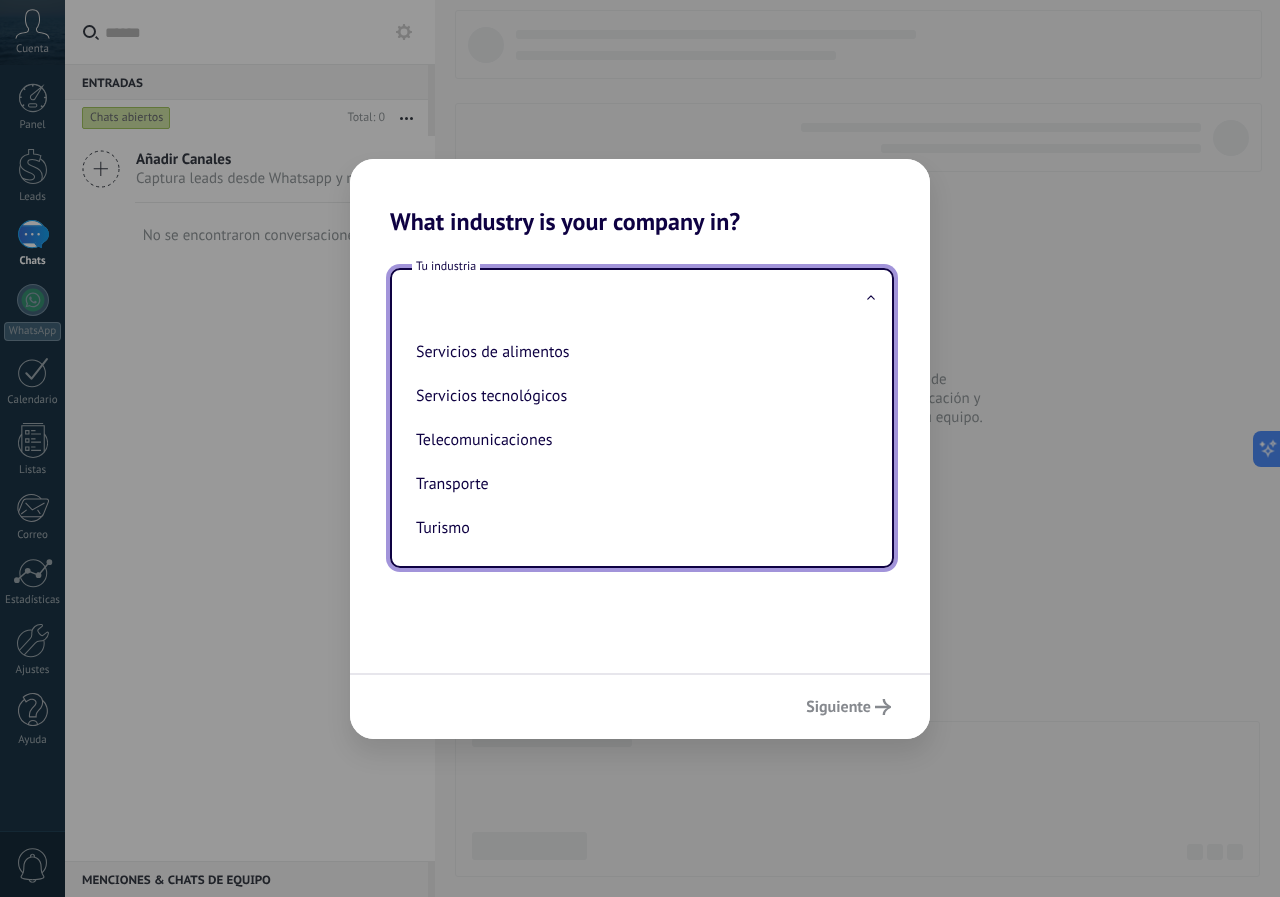 click on "Tu industria Automotriz Bienes raíces Creadores de contenido Educación Finanzas & seguros Gobierno Legal & consultoría Manufactura Organizaciones sin fines de lucro Retail & ecommerce Salud & bienestar Servicio al cliente Servicios de alimentos Servicios tecnológicos Telecomunicaciones Transporte Turismo" at bounding box center (640, 454) 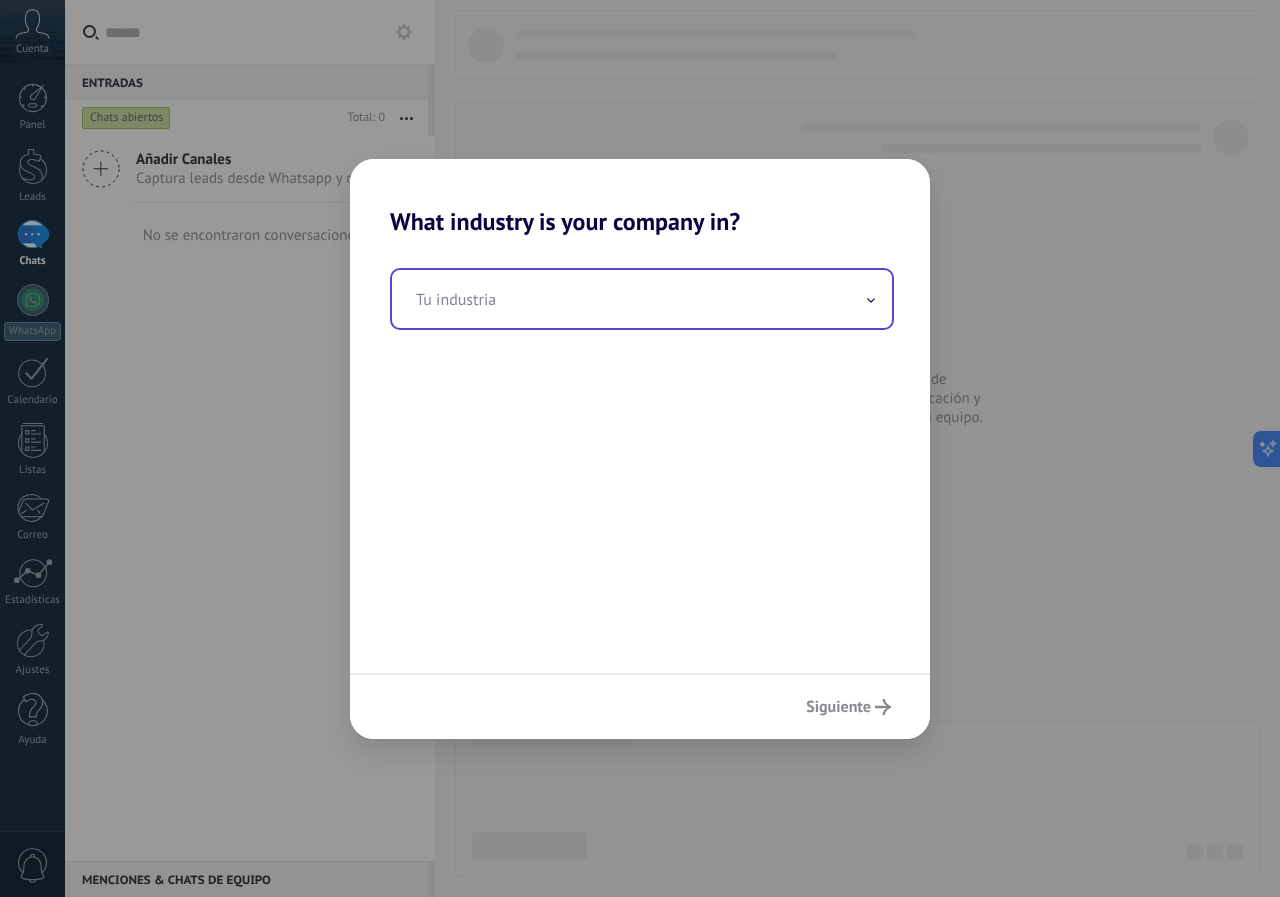 click at bounding box center [871, 298] 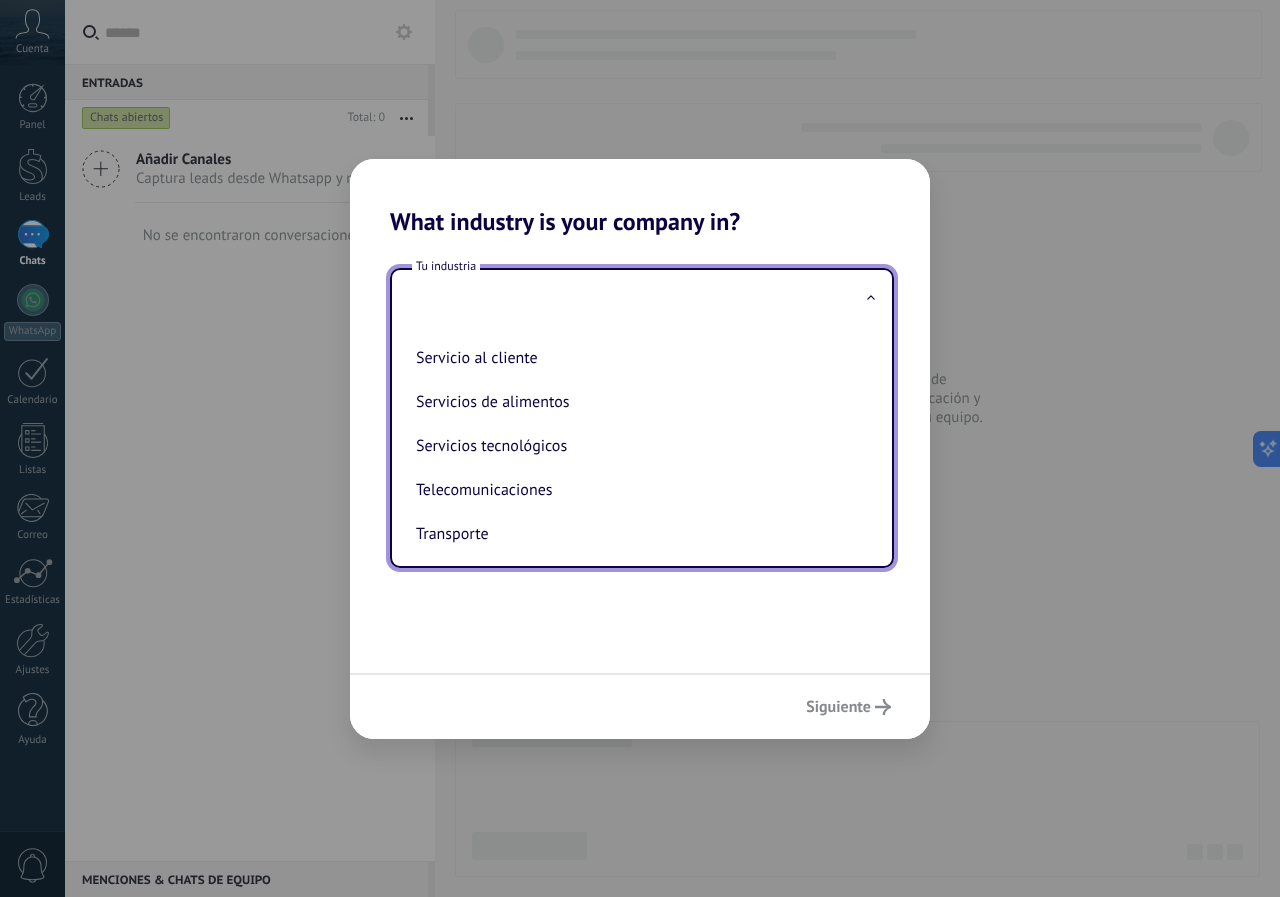 scroll, scrollTop: 530, scrollLeft: 0, axis: vertical 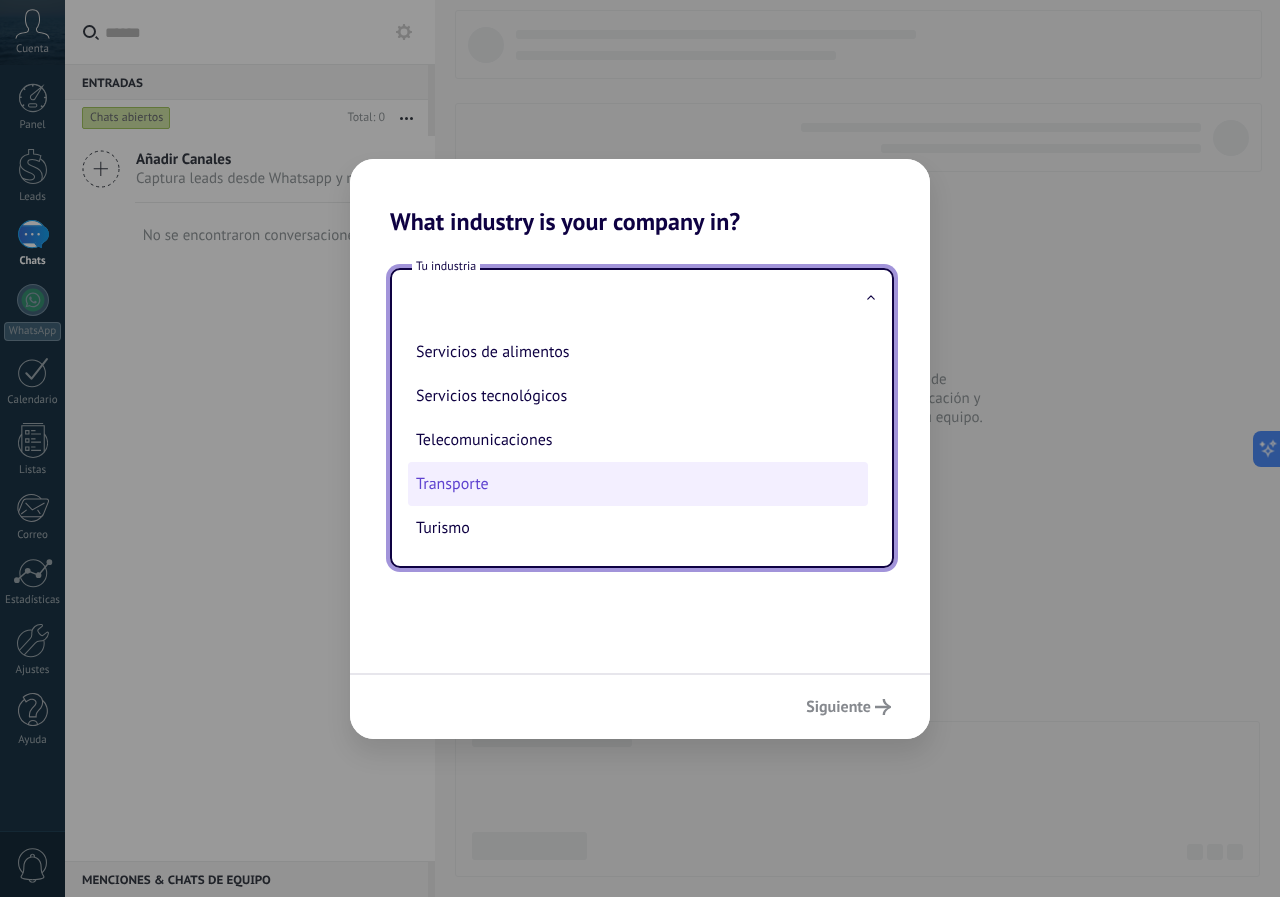 click on "Transporte" at bounding box center (638, 484) 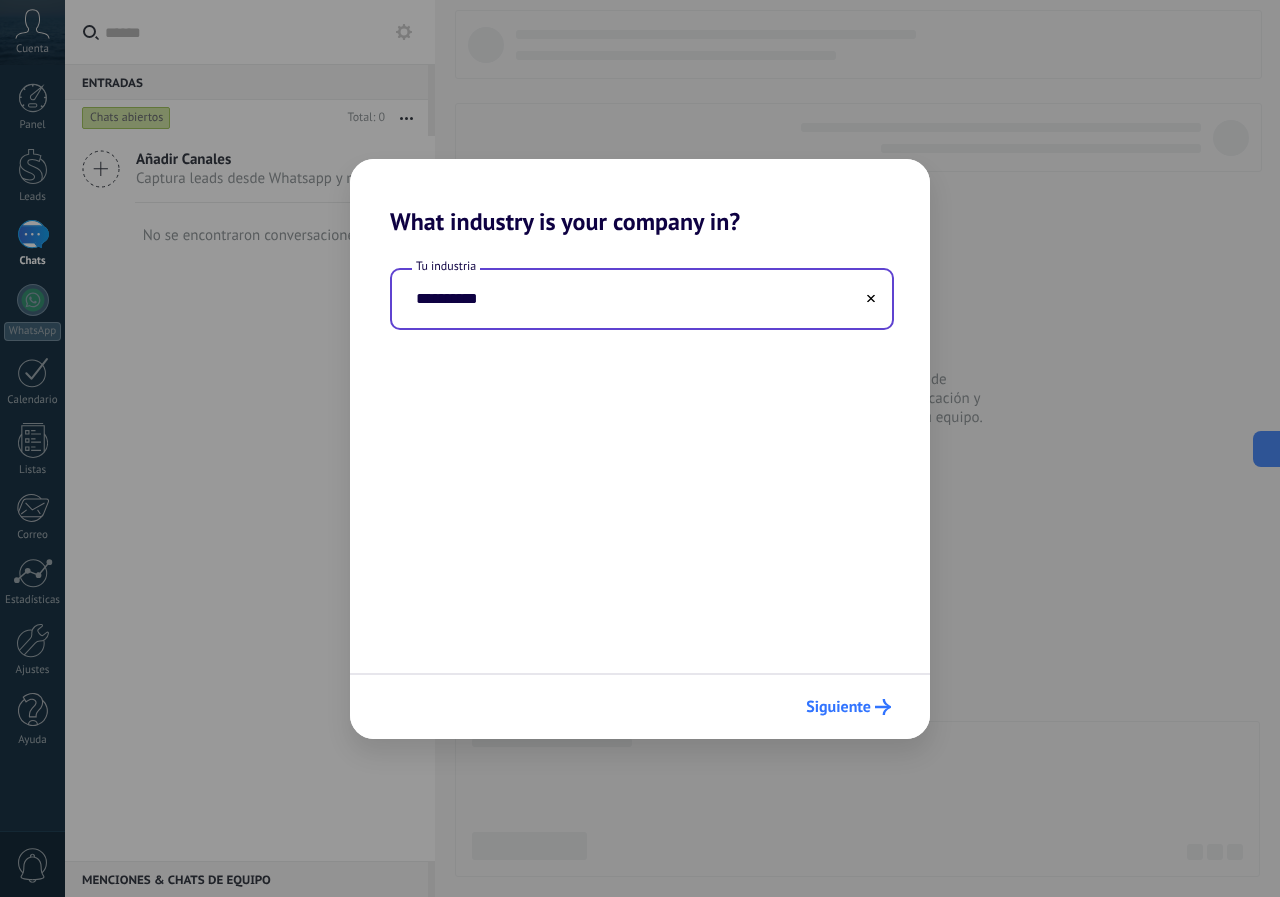 click on "Siguiente" at bounding box center [838, 707] 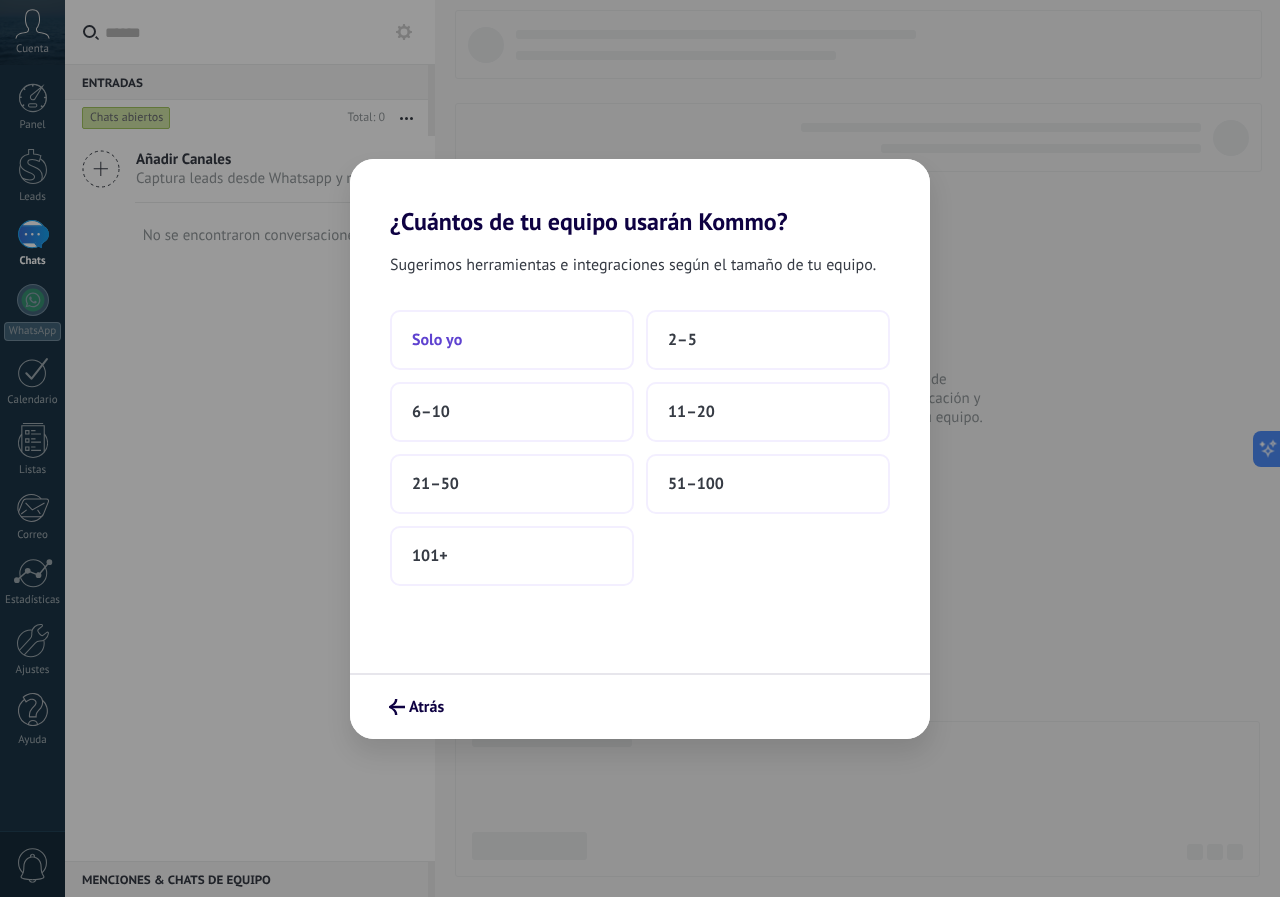 click on "Solo yo" at bounding box center [512, 340] 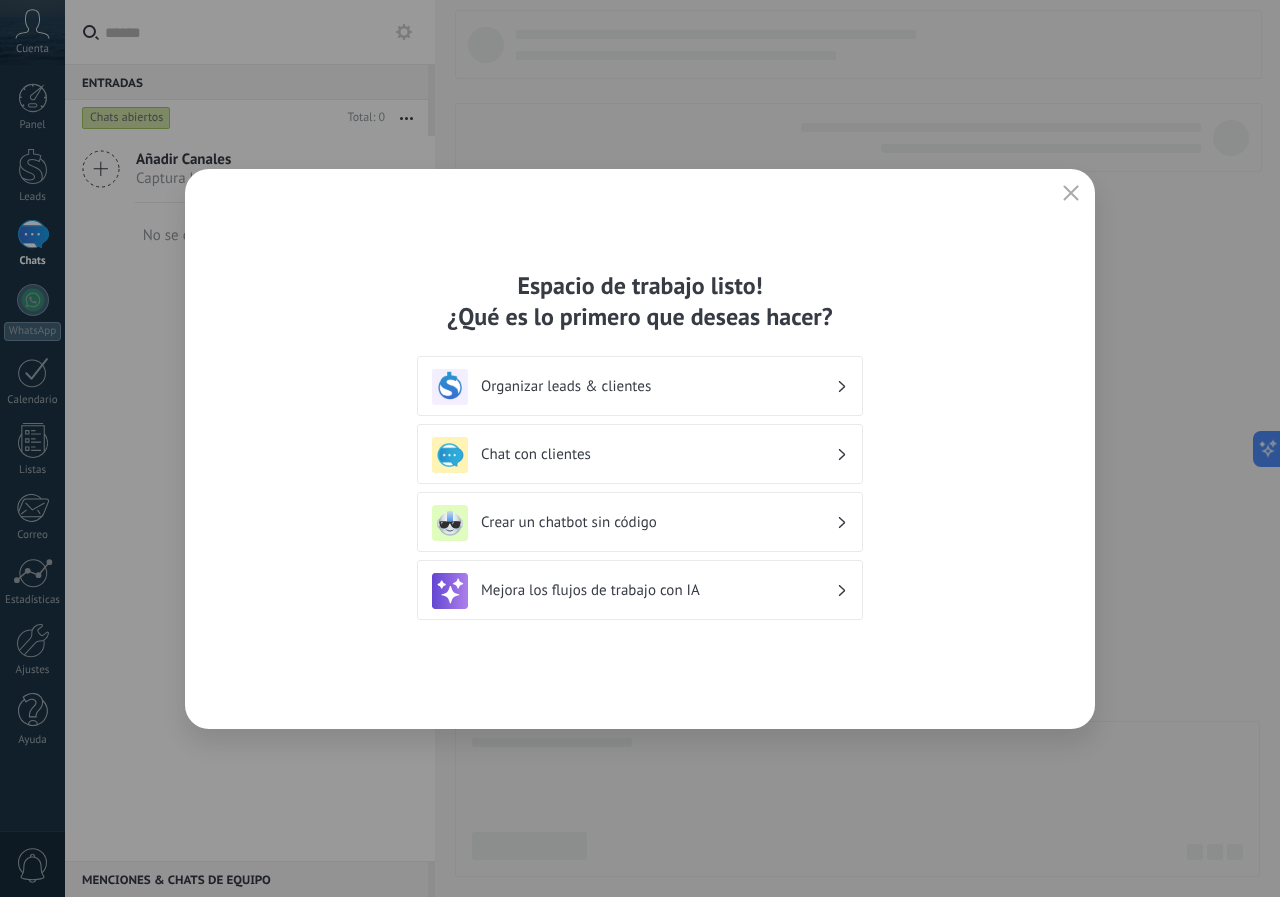 click 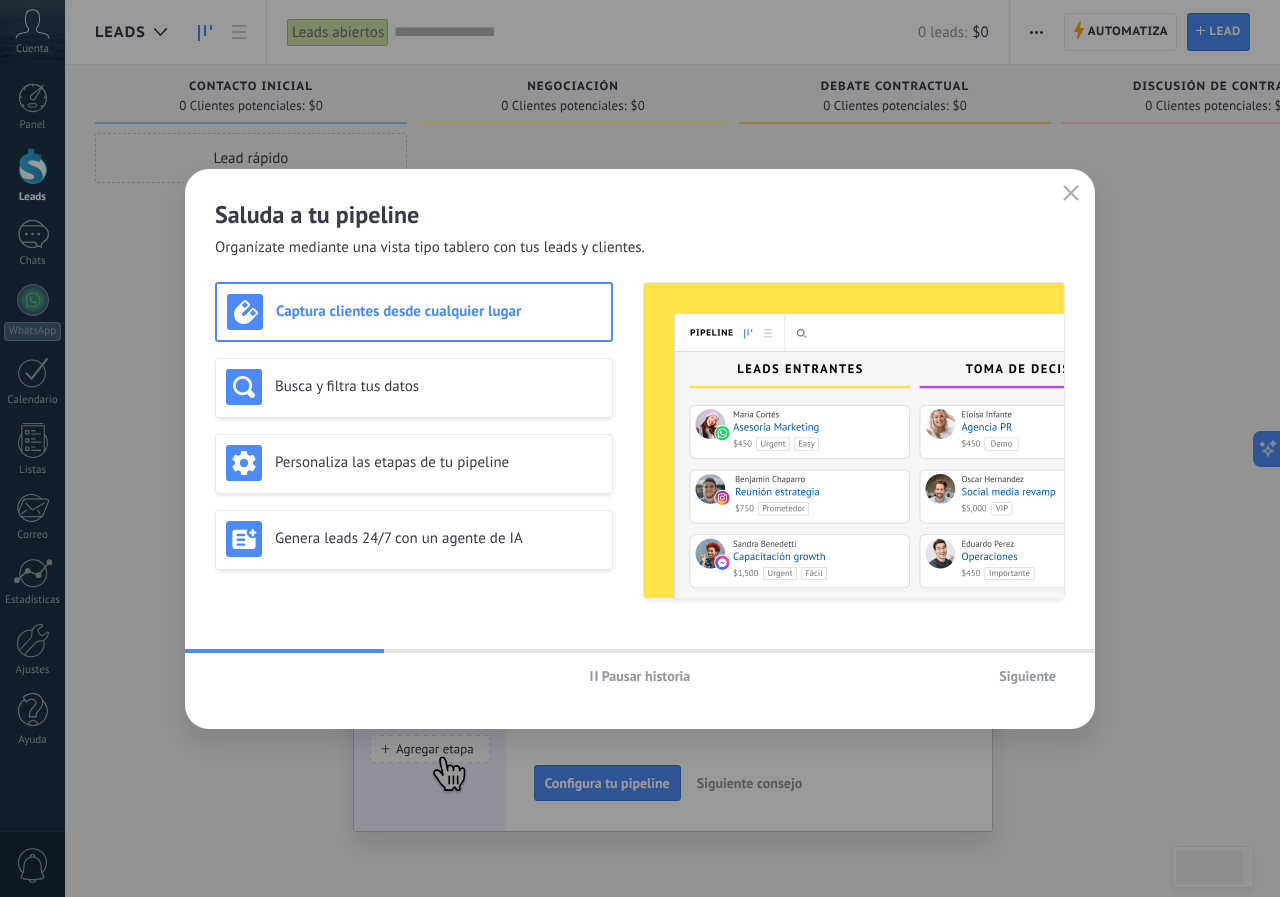 click on "Siguiente" at bounding box center [1027, 676] 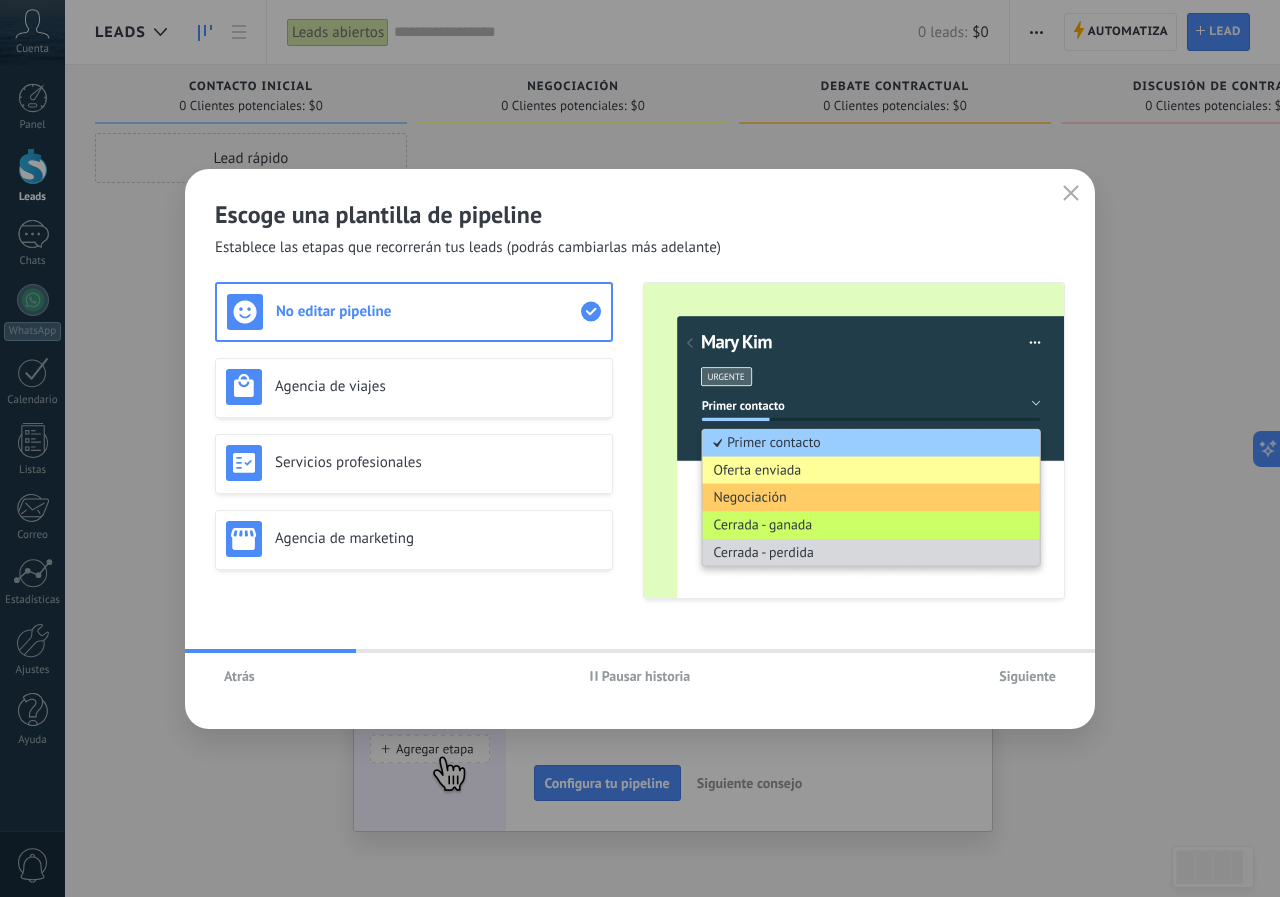 click 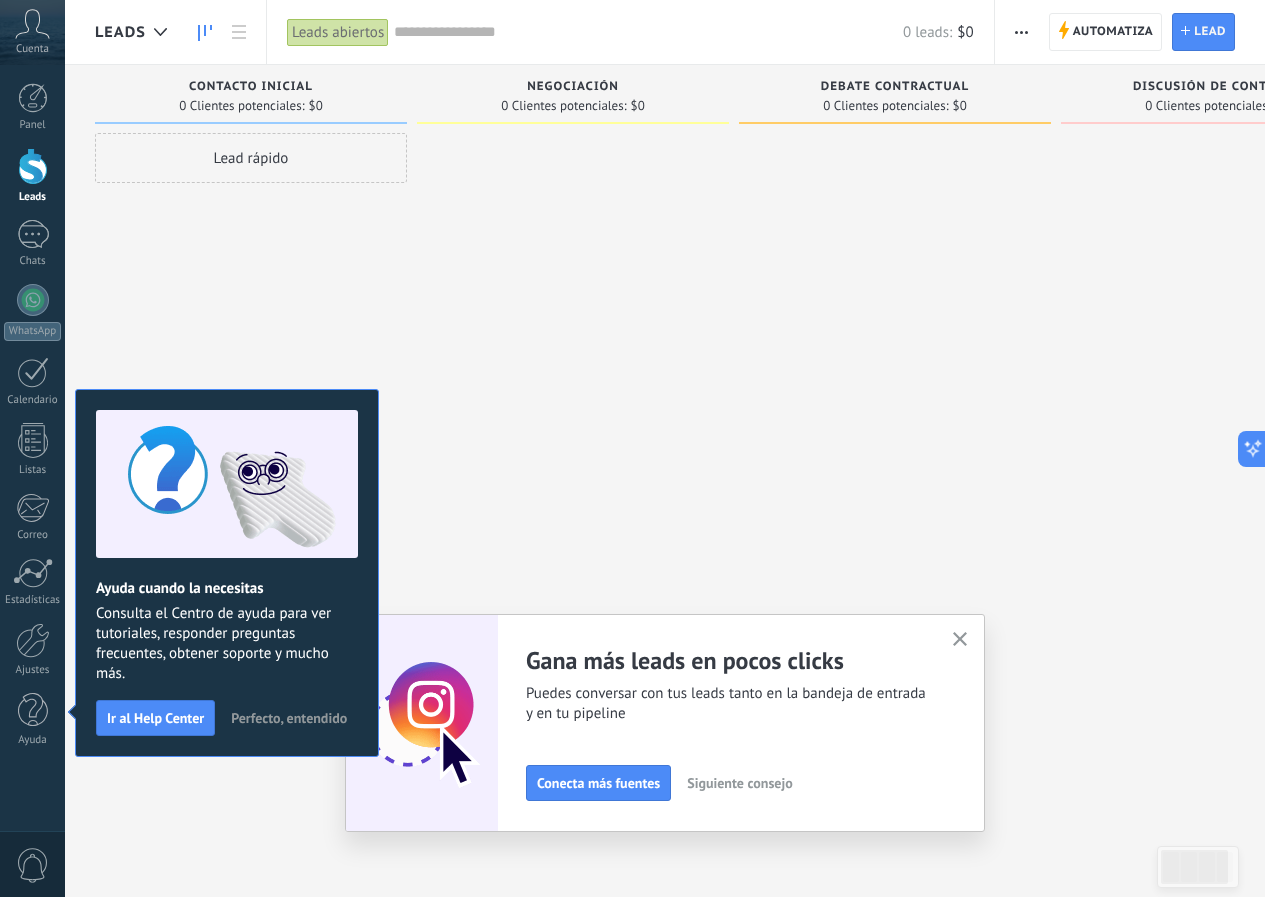 click at bounding box center [895, 451] 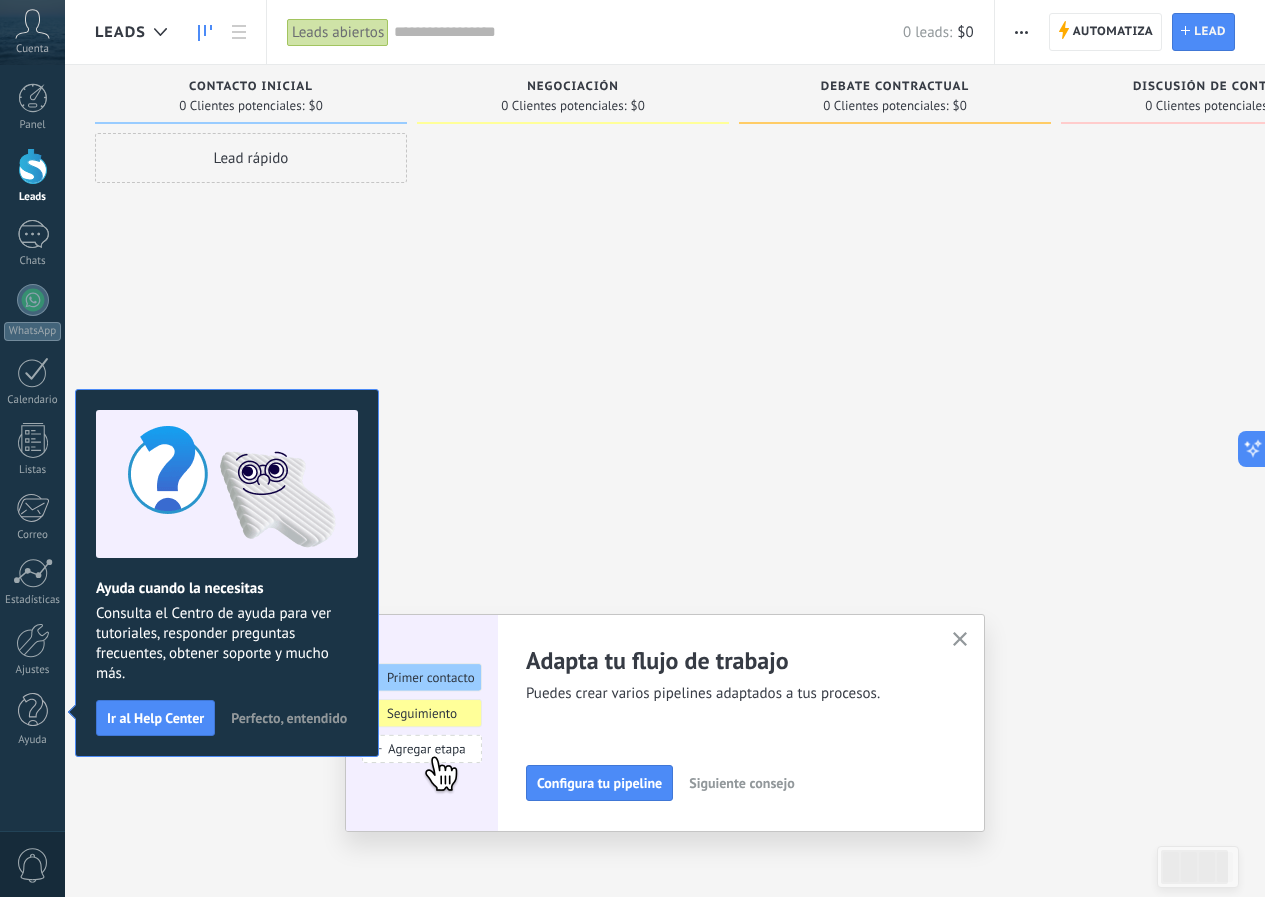 click on "Cuenta" at bounding box center (32, 32) 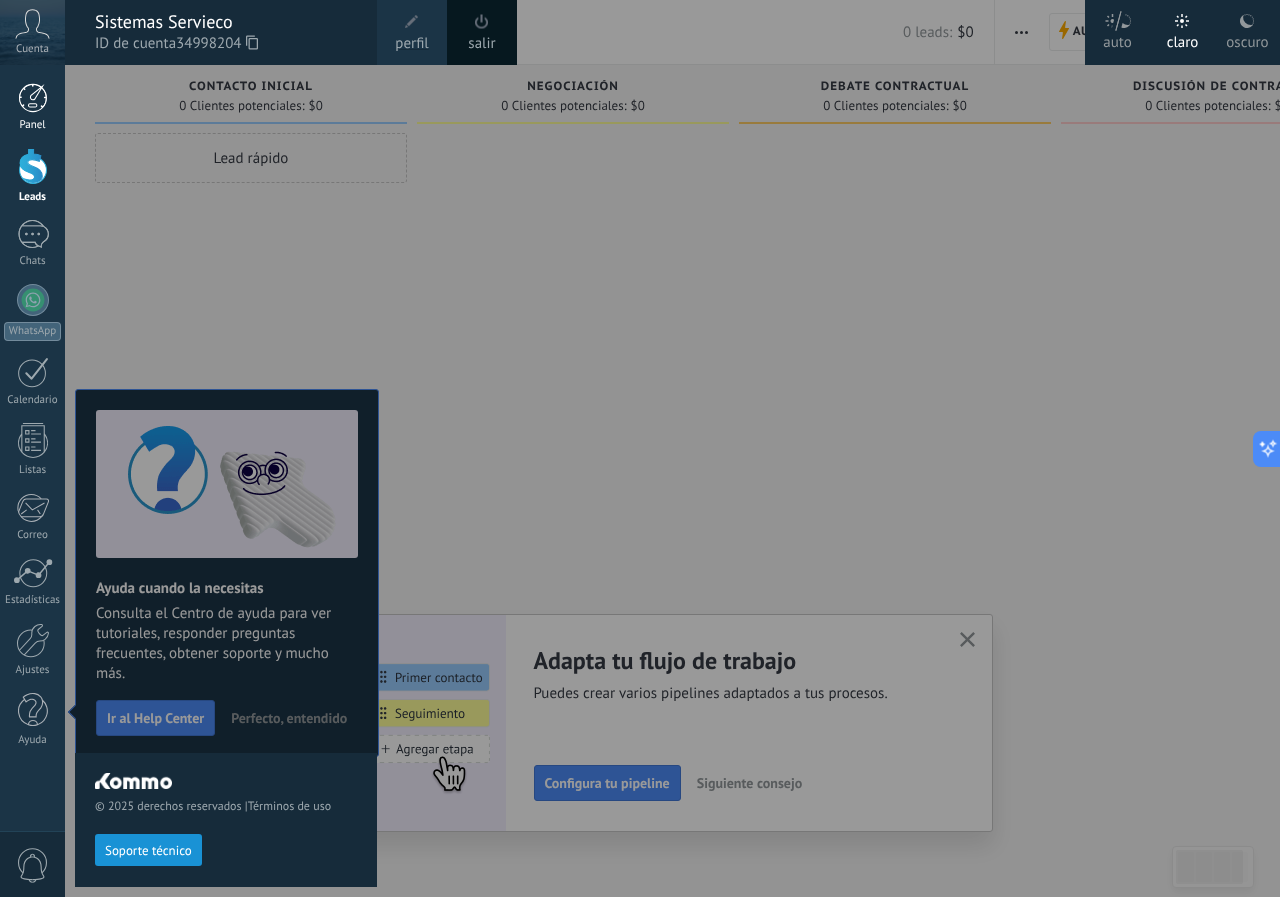 click on "Panel" at bounding box center (32, 107) 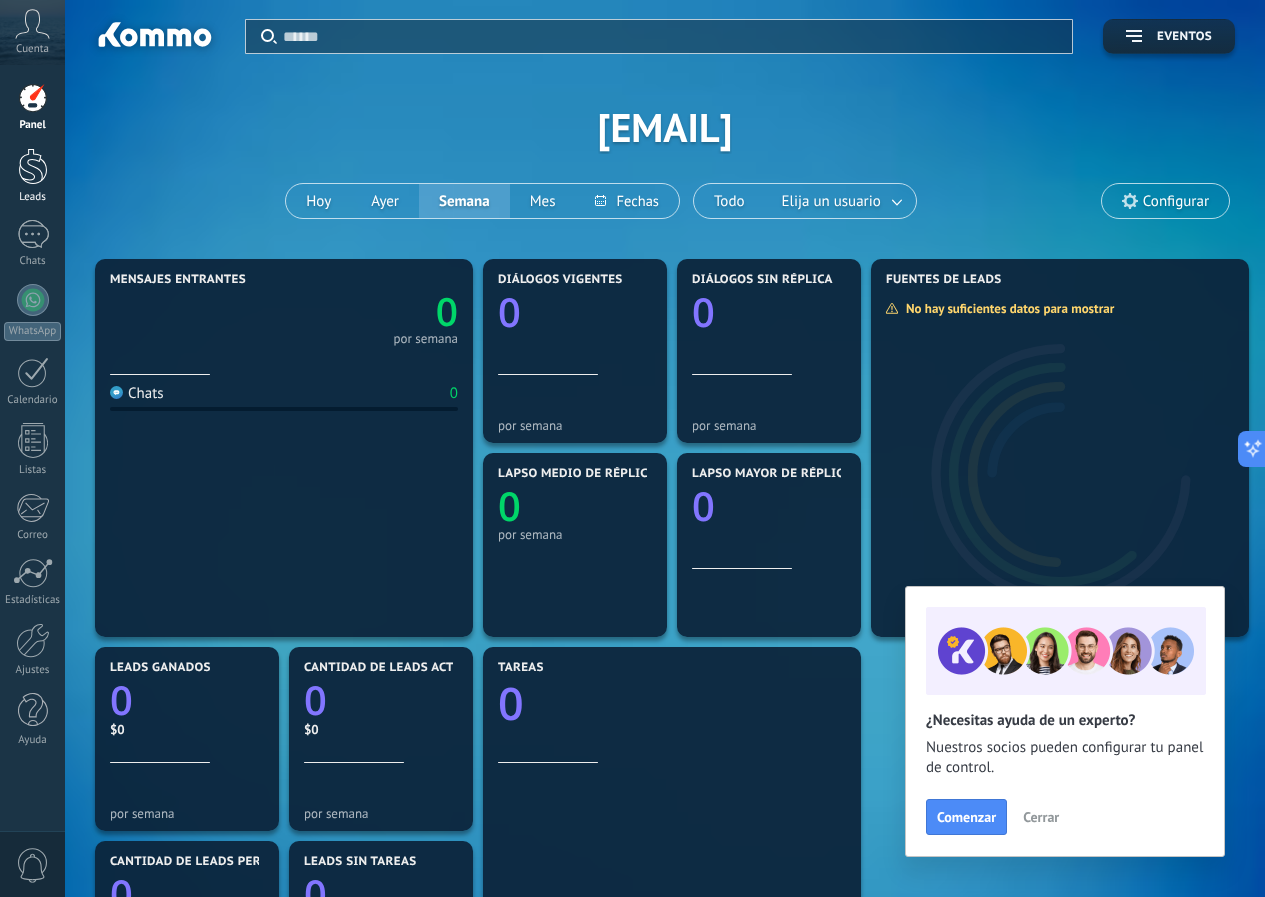 click on "Leads" at bounding box center (32, 176) 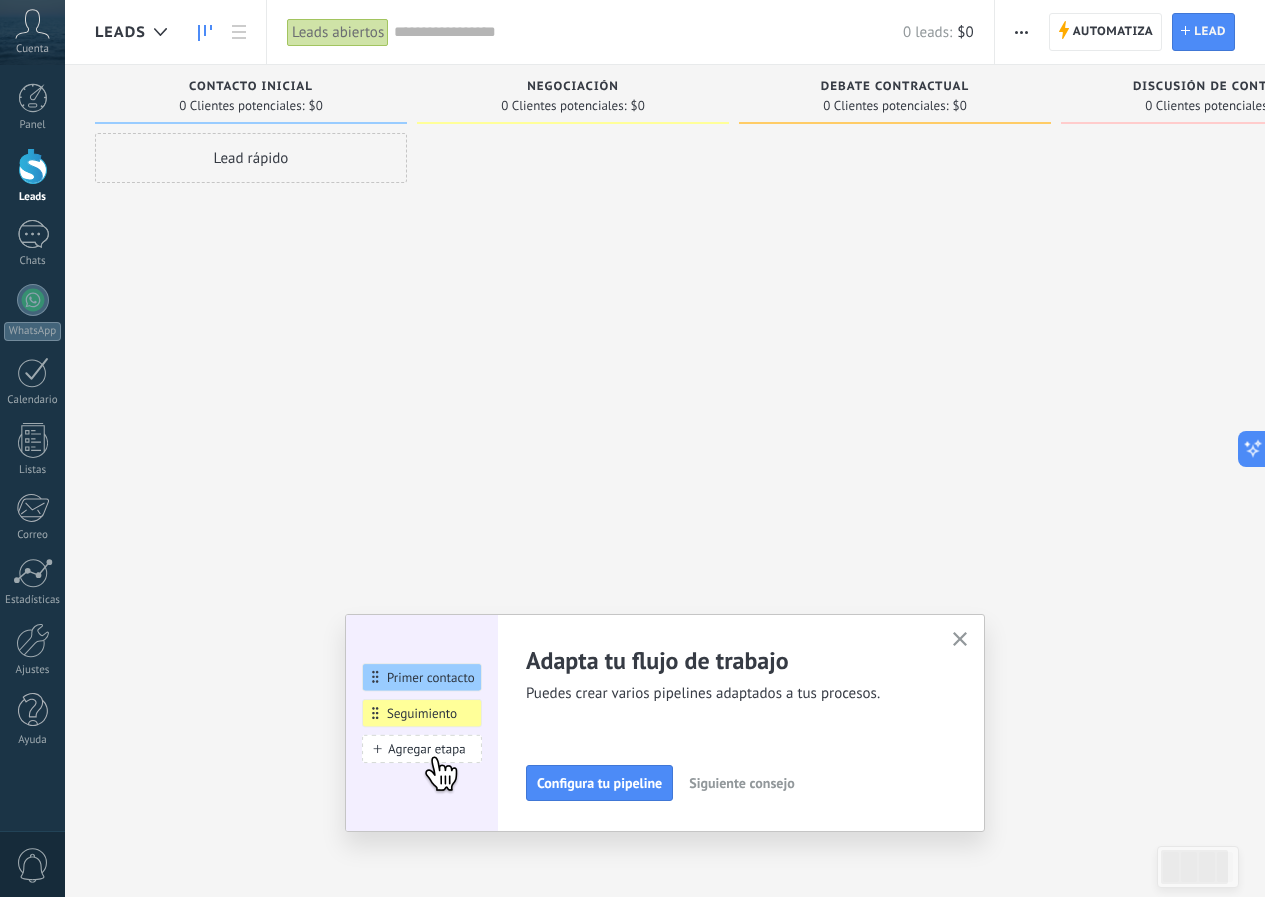 drag, startPoint x: 298, startPoint y: 167, endPoint x: 462, endPoint y: 235, distance: 177.53873 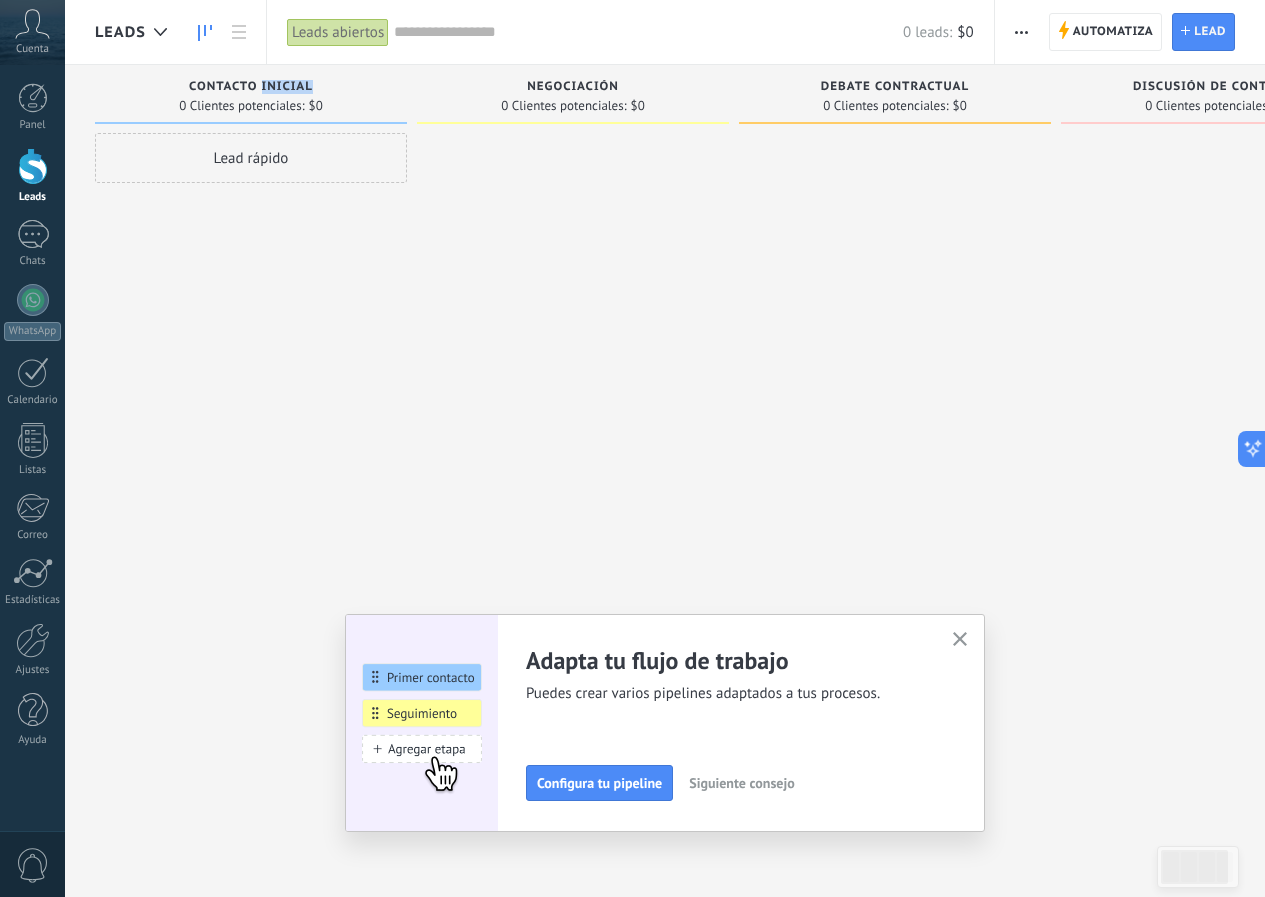 click on "Contacto inicial" at bounding box center [251, 87] 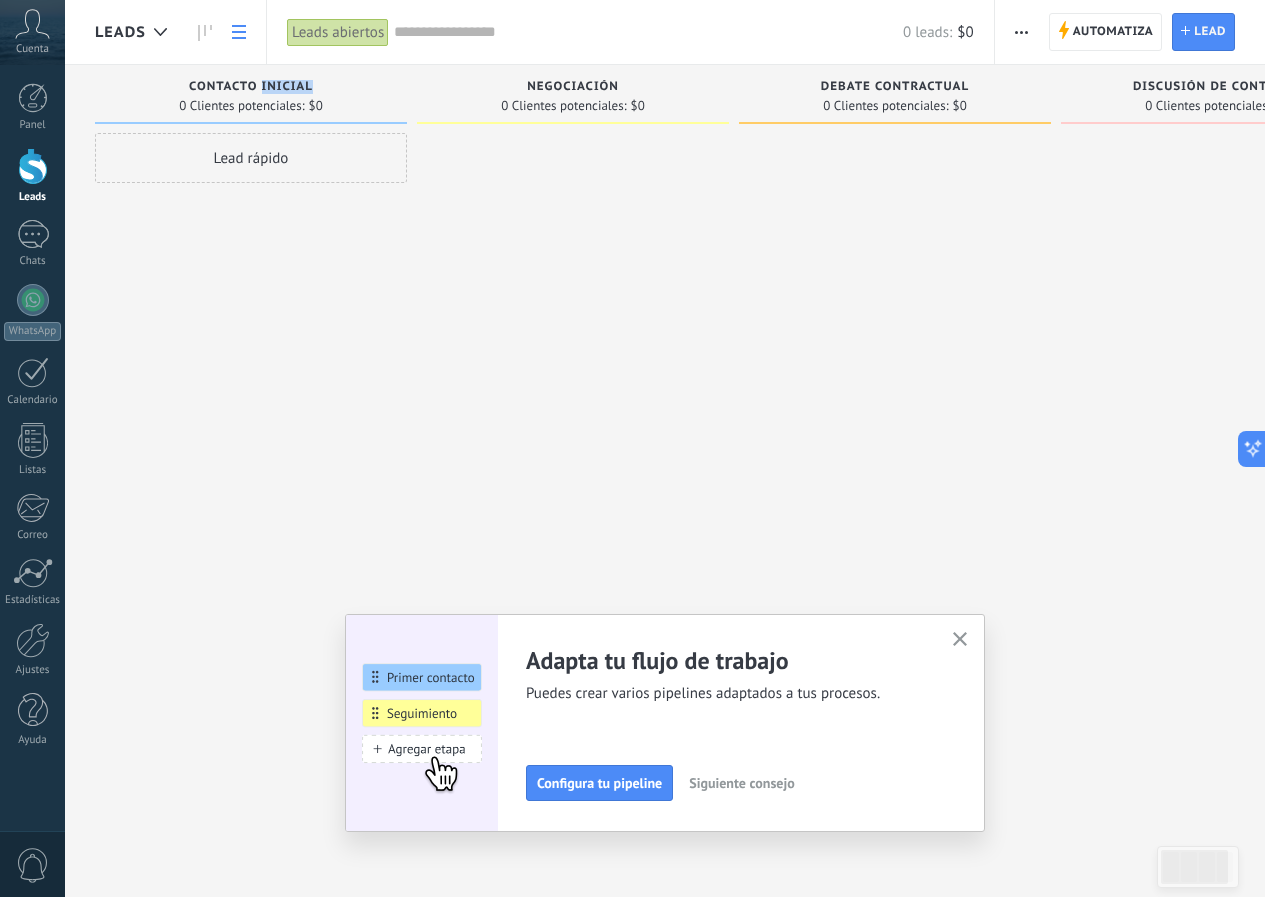 click 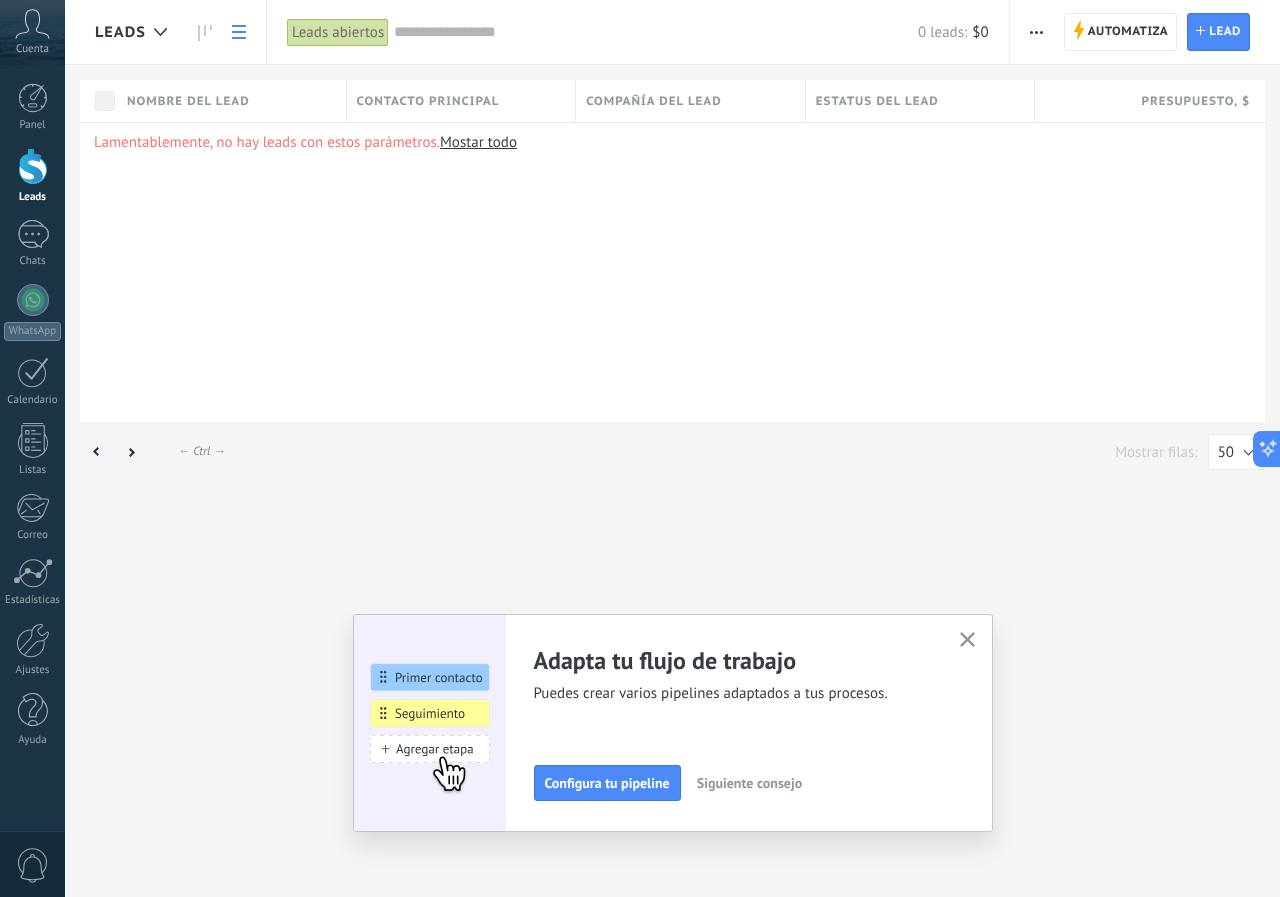 click on "Mostar todo" at bounding box center [478, 142] 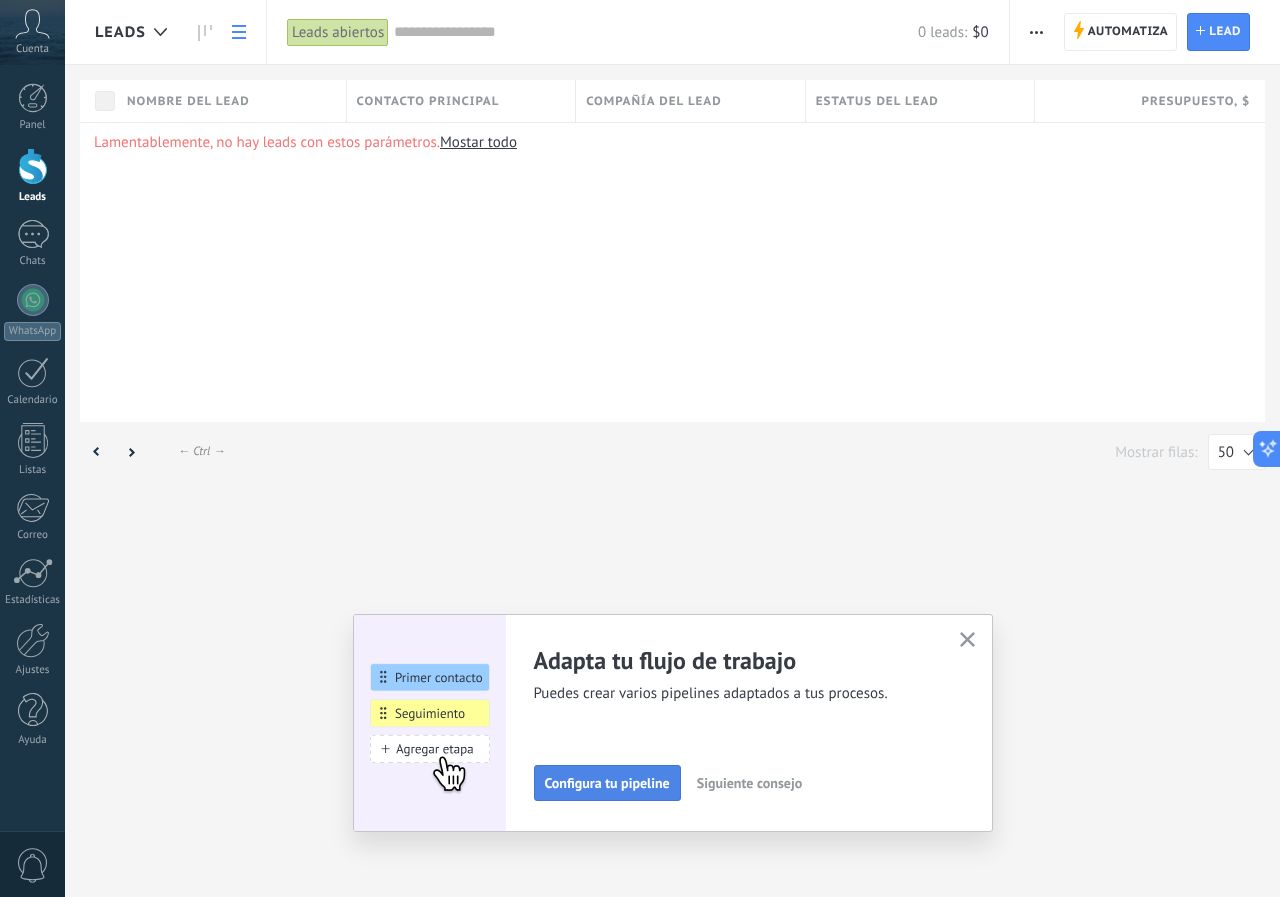 click on "Configura tu pipeline" at bounding box center (607, 783) 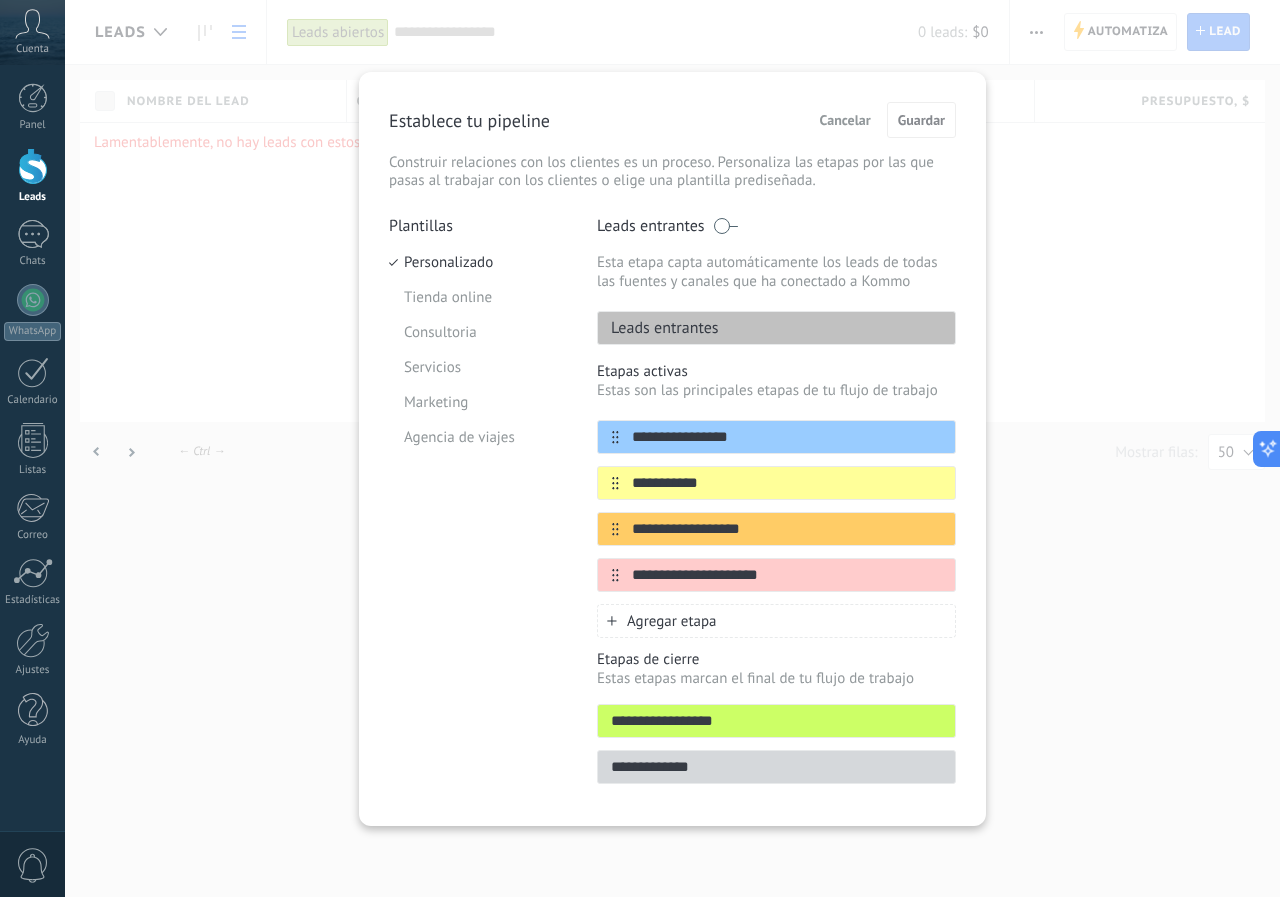 click on "Cancelar" at bounding box center (845, 120) 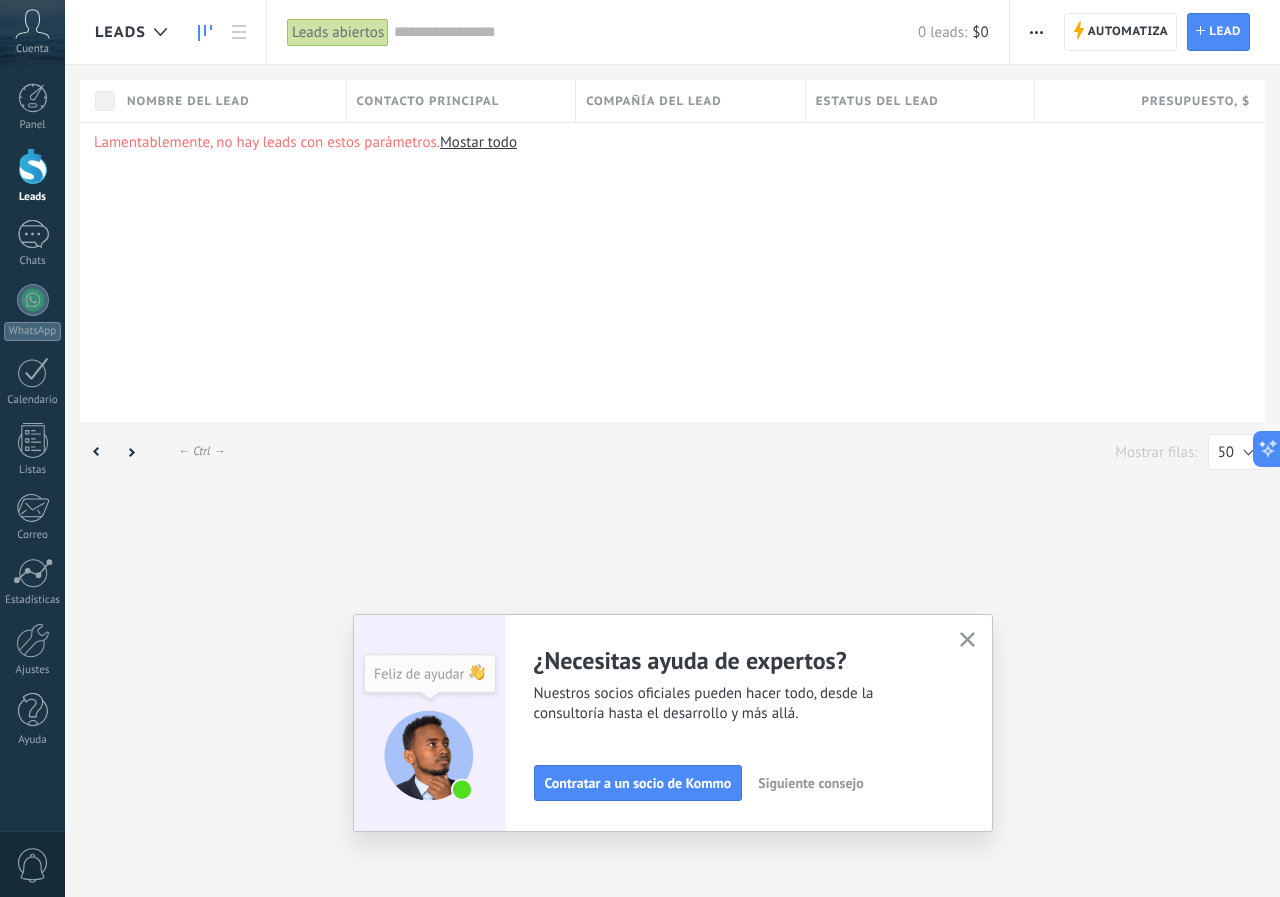 click 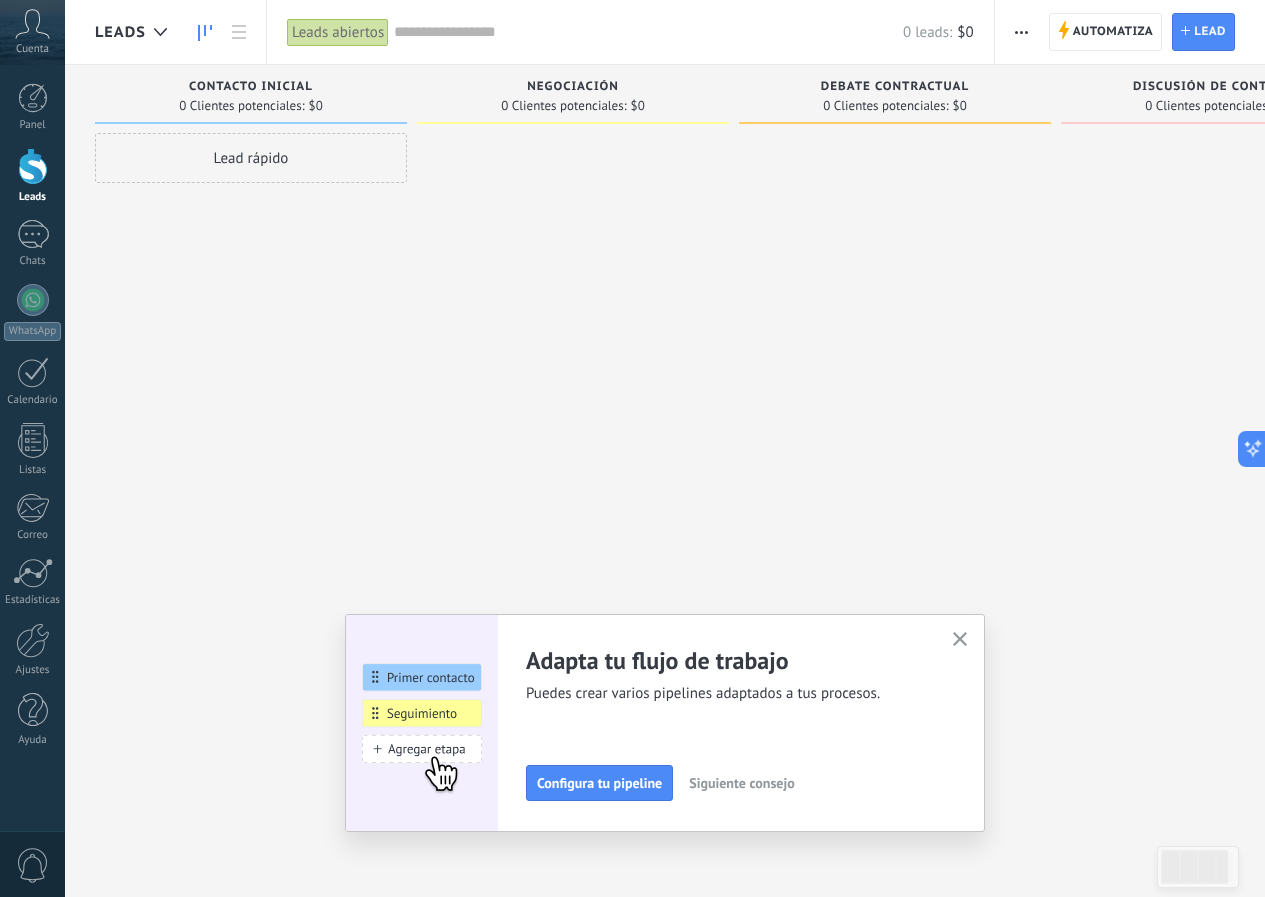 click on "Leads abiertos" at bounding box center [338, 32] 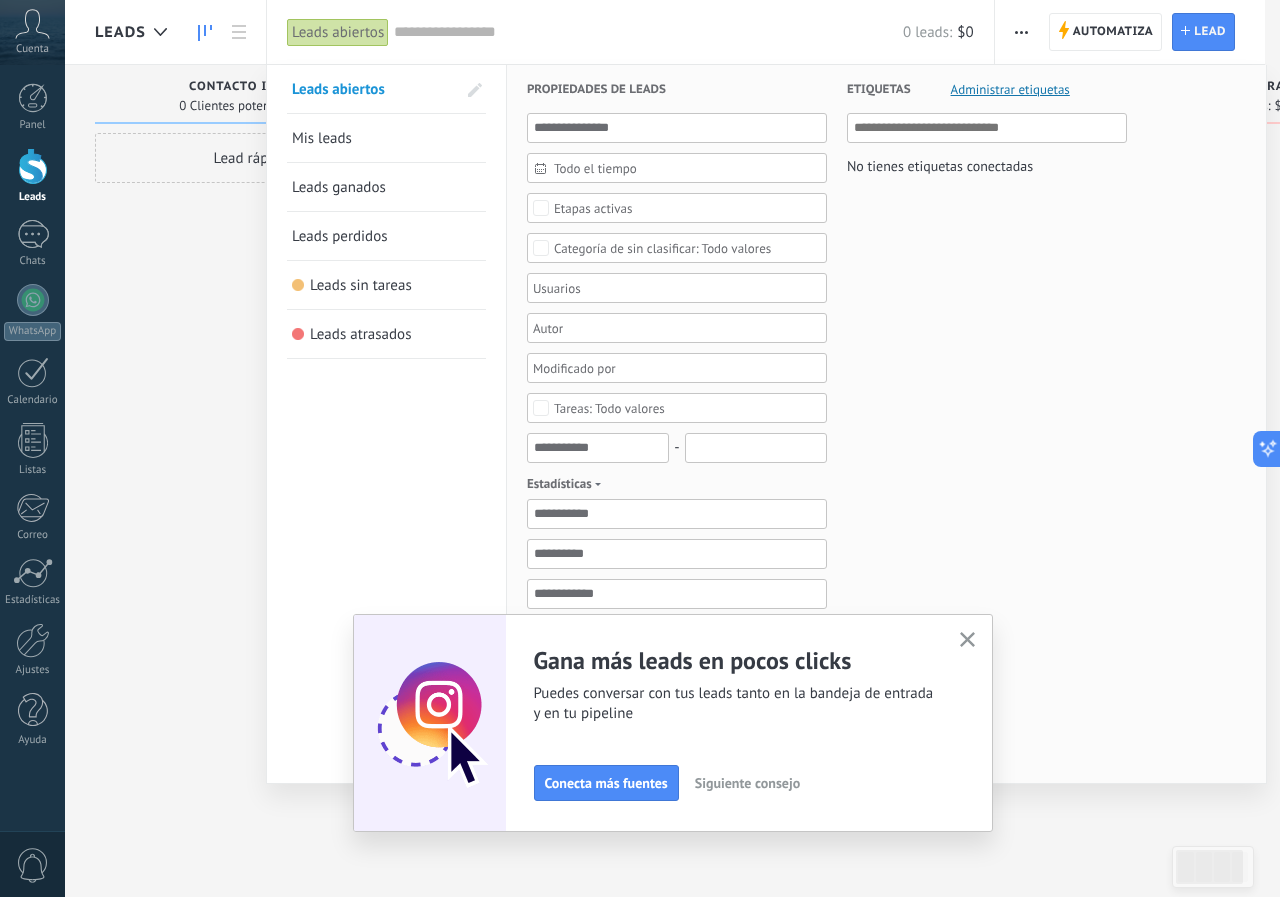 click at bounding box center [640, 448] 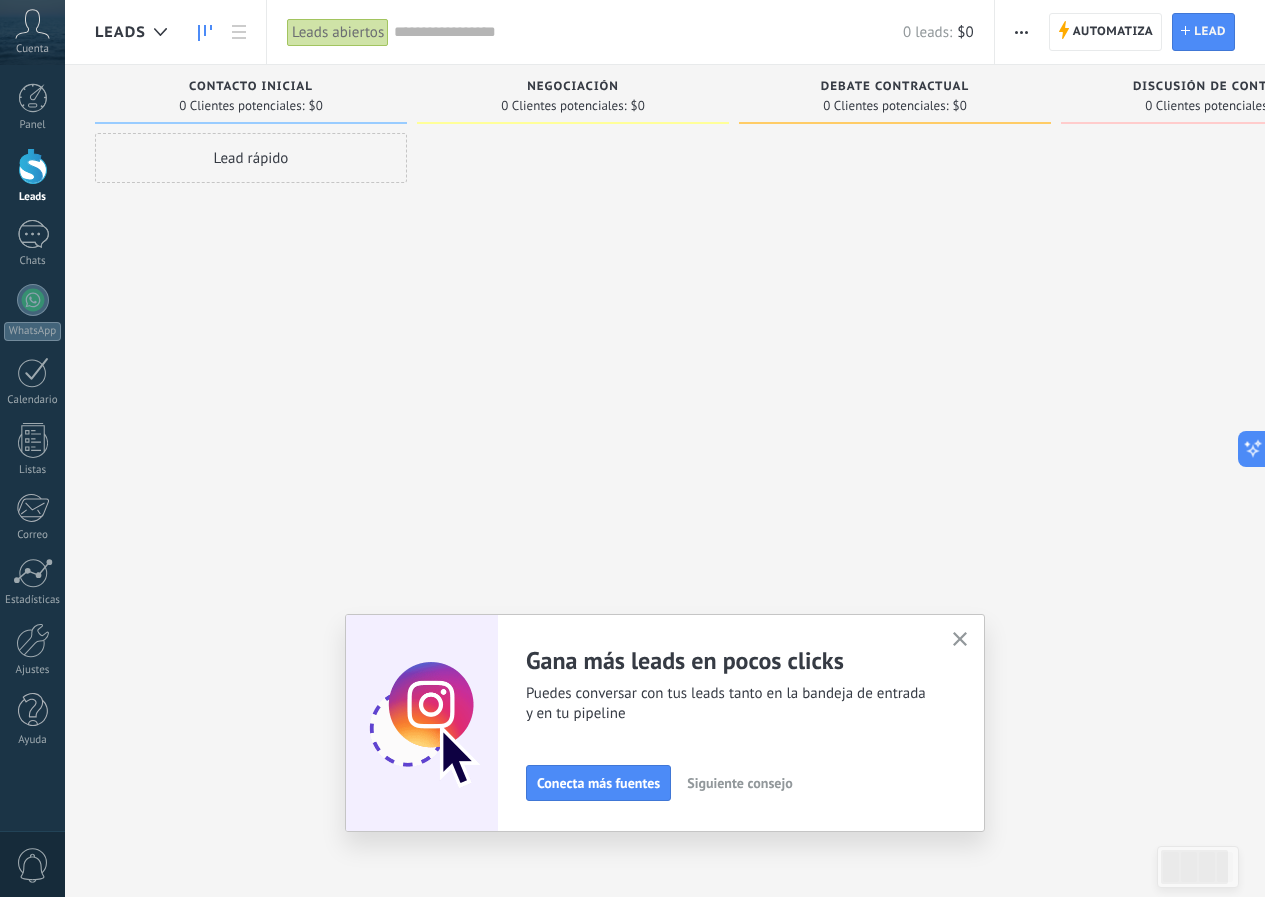 click at bounding box center (1021, 32) 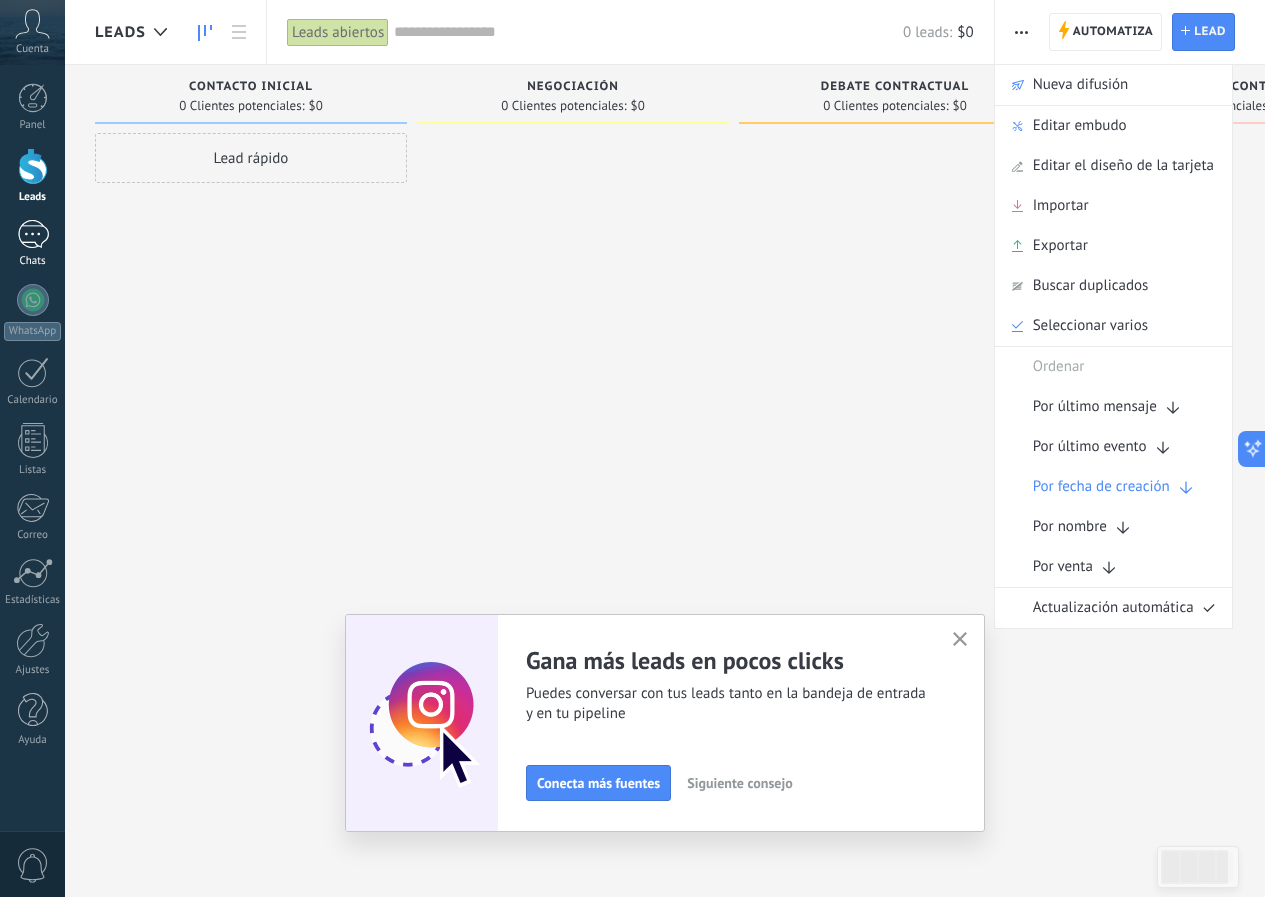 click at bounding box center [33, 234] 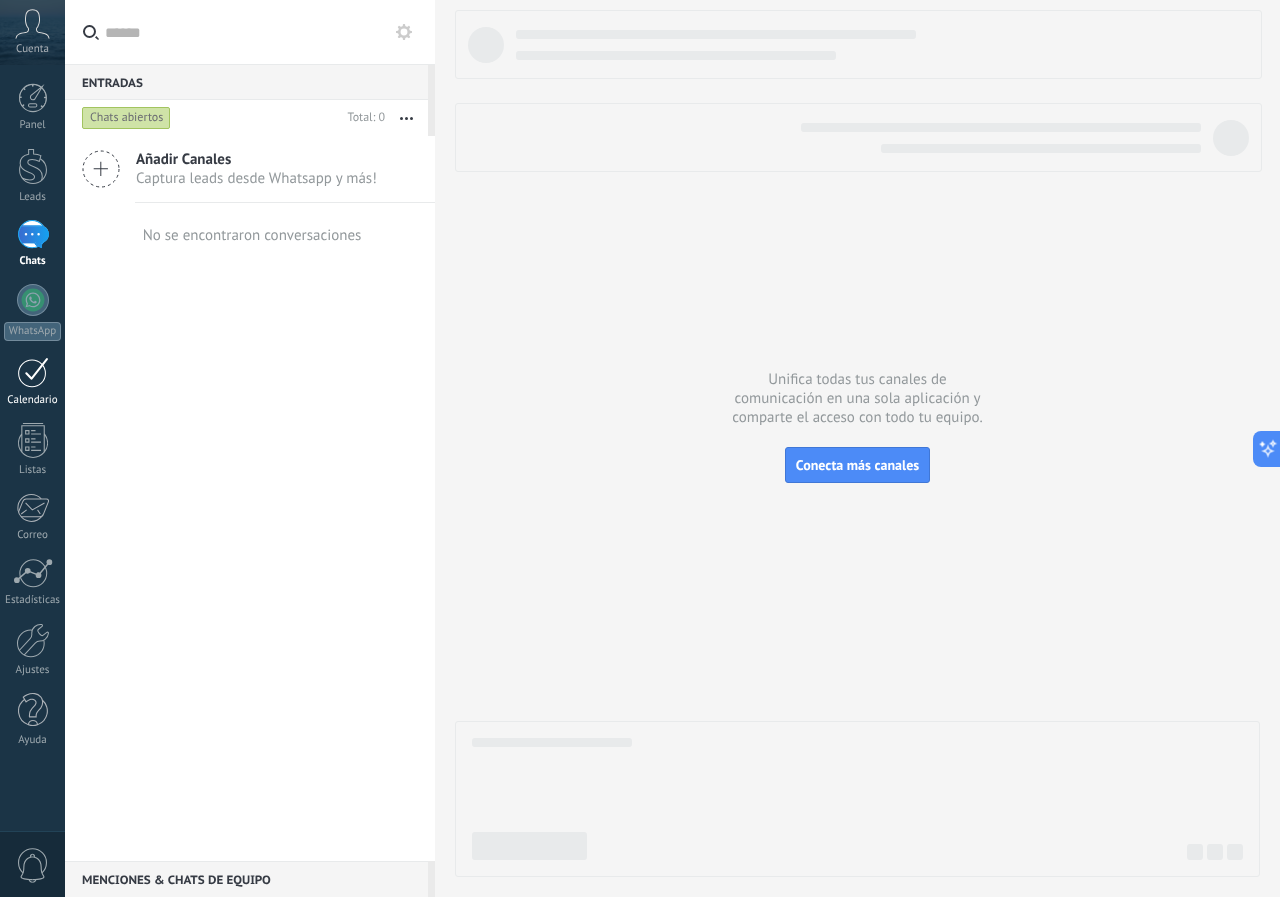 click on "Calendario" at bounding box center [33, 400] 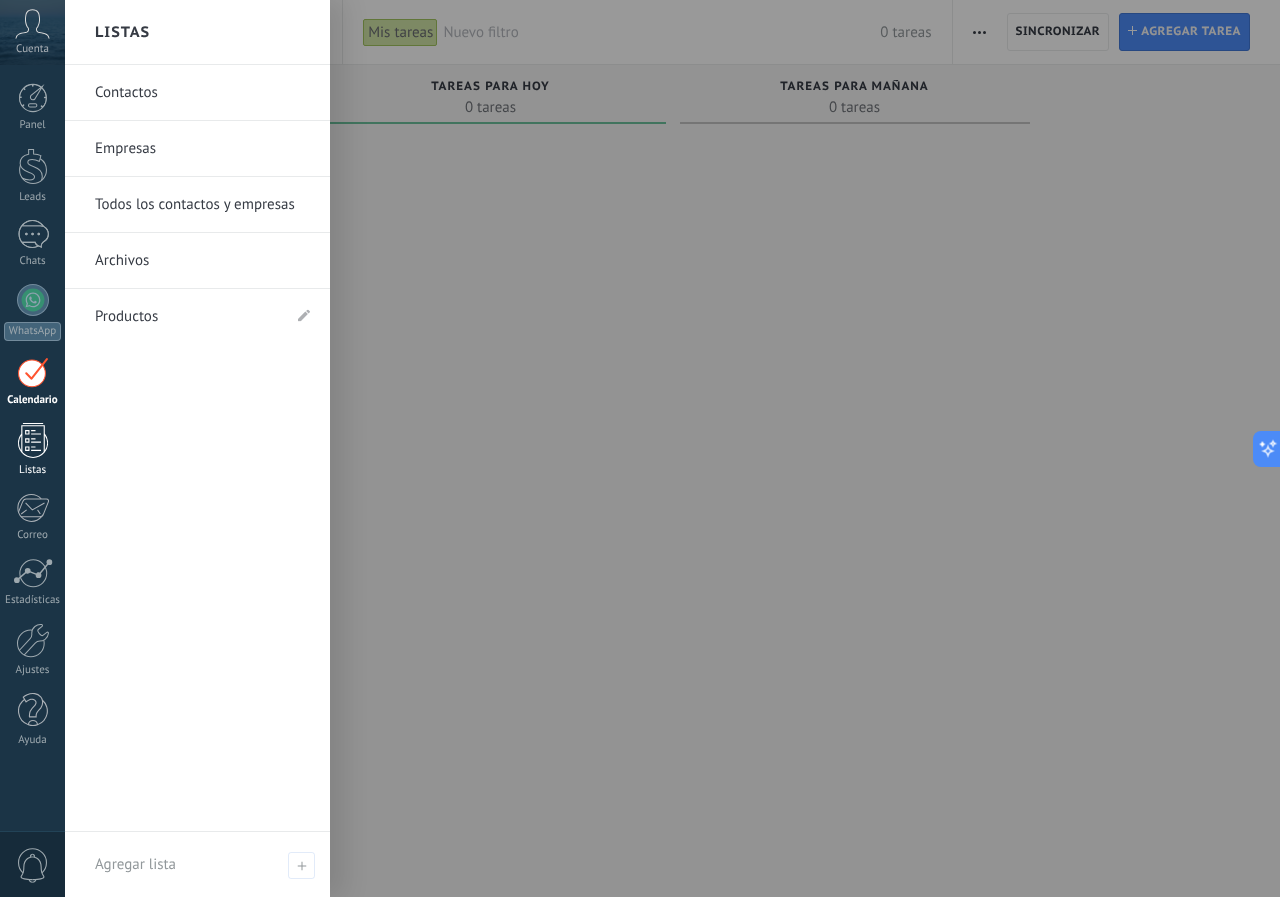 click on "Listas" at bounding box center (32, 450) 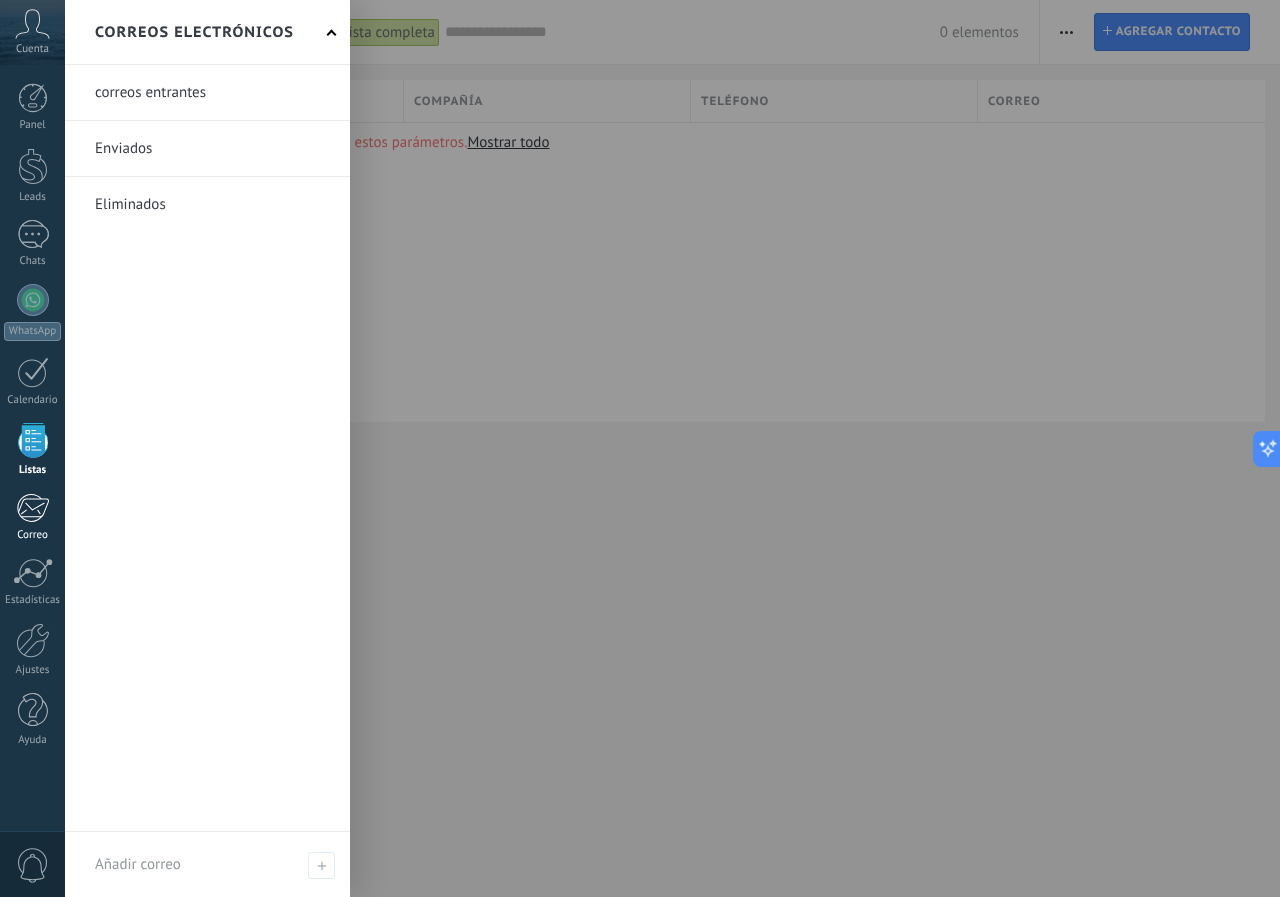 click at bounding box center (32, 508) 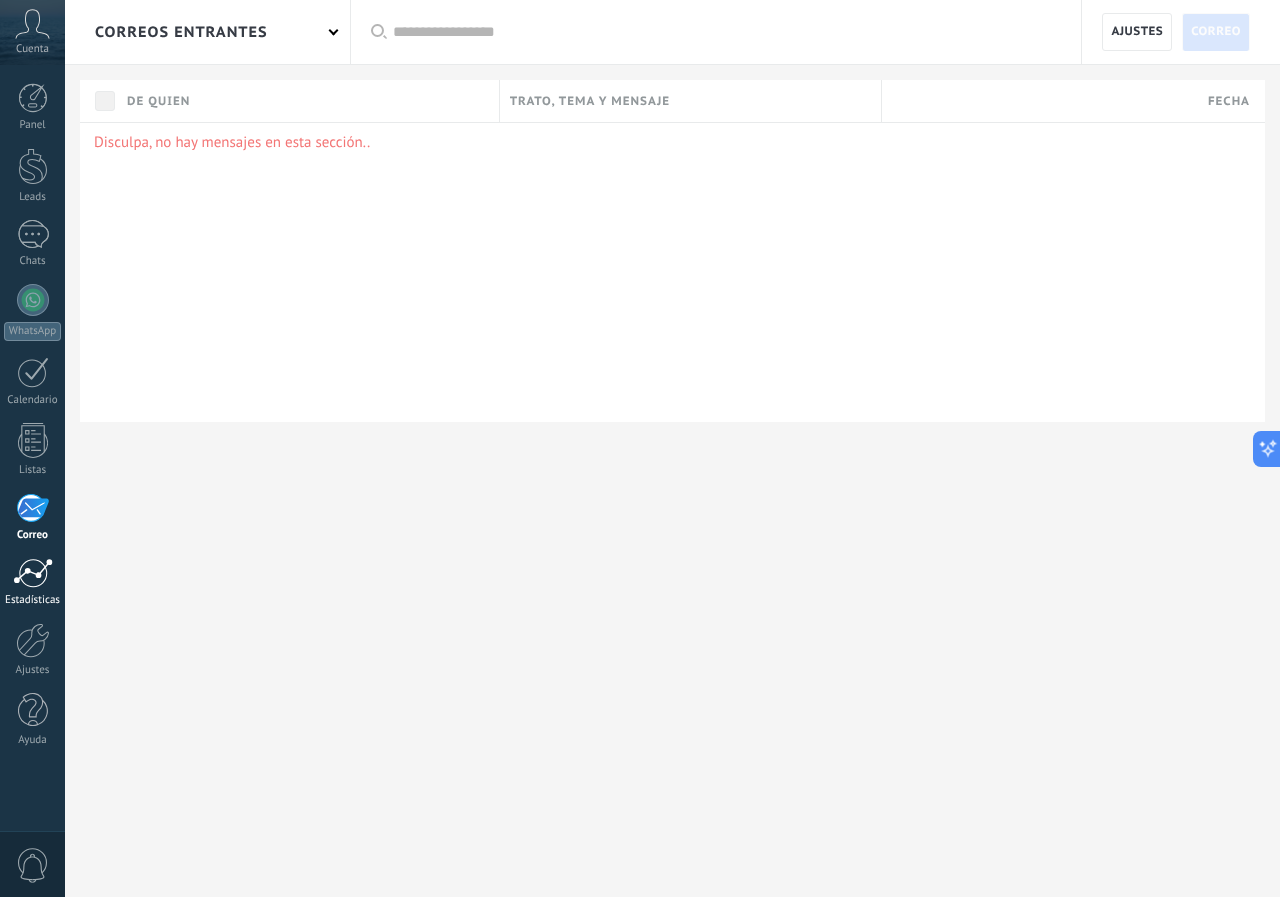 click at bounding box center [33, 573] 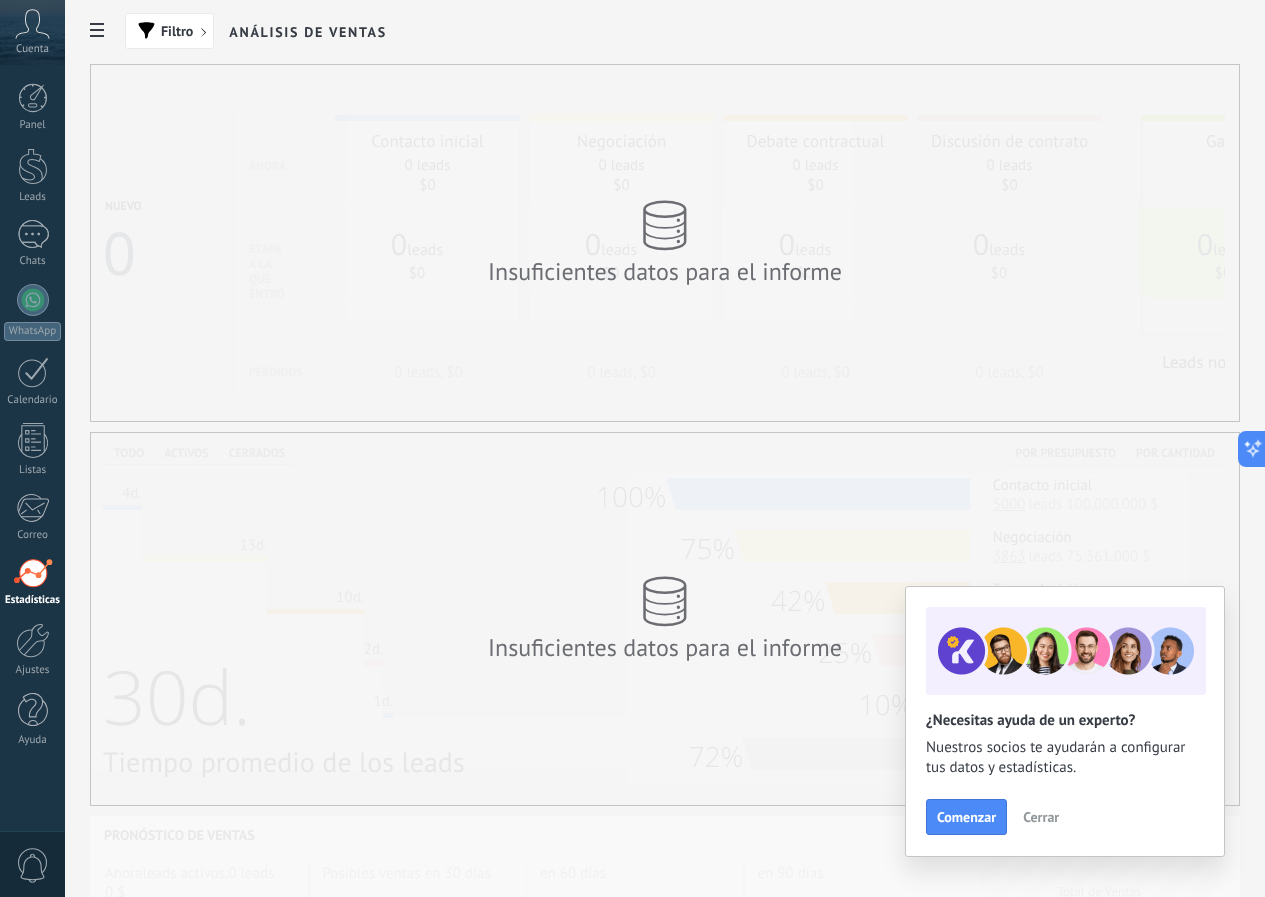 click on "Cerrar" at bounding box center [1041, 817] 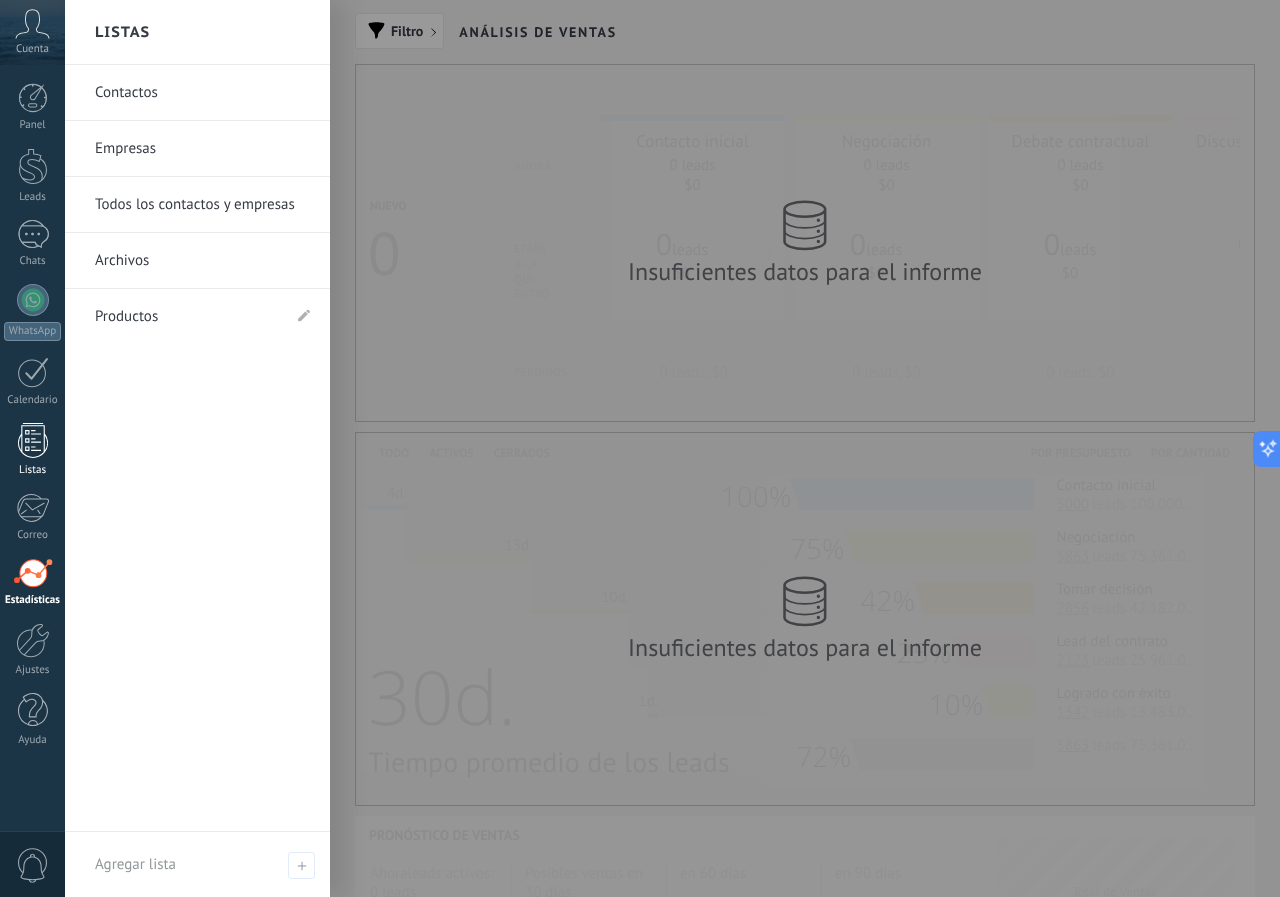 click on "Listas" at bounding box center [32, 450] 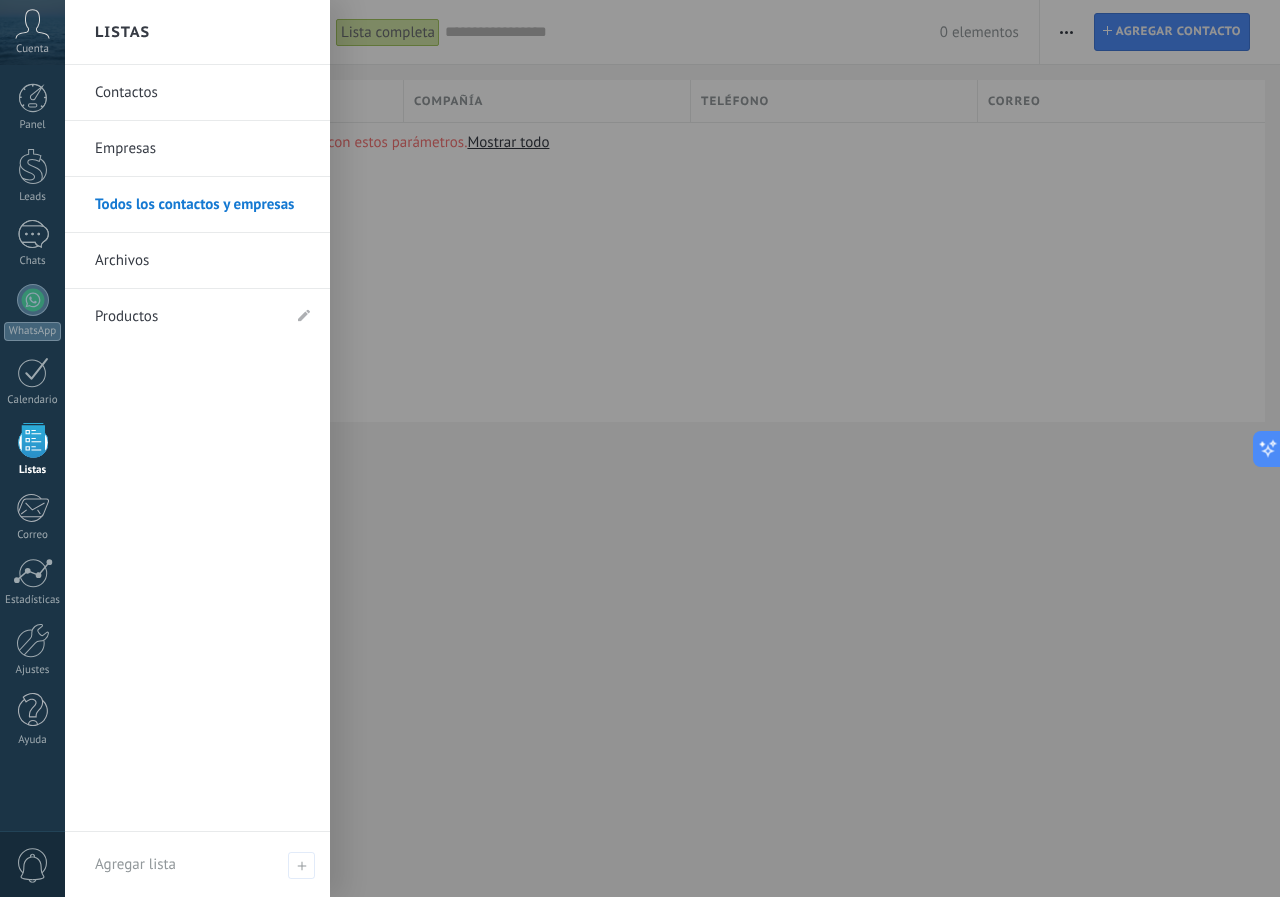 click on "Empresas" at bounding box center (202, 149) 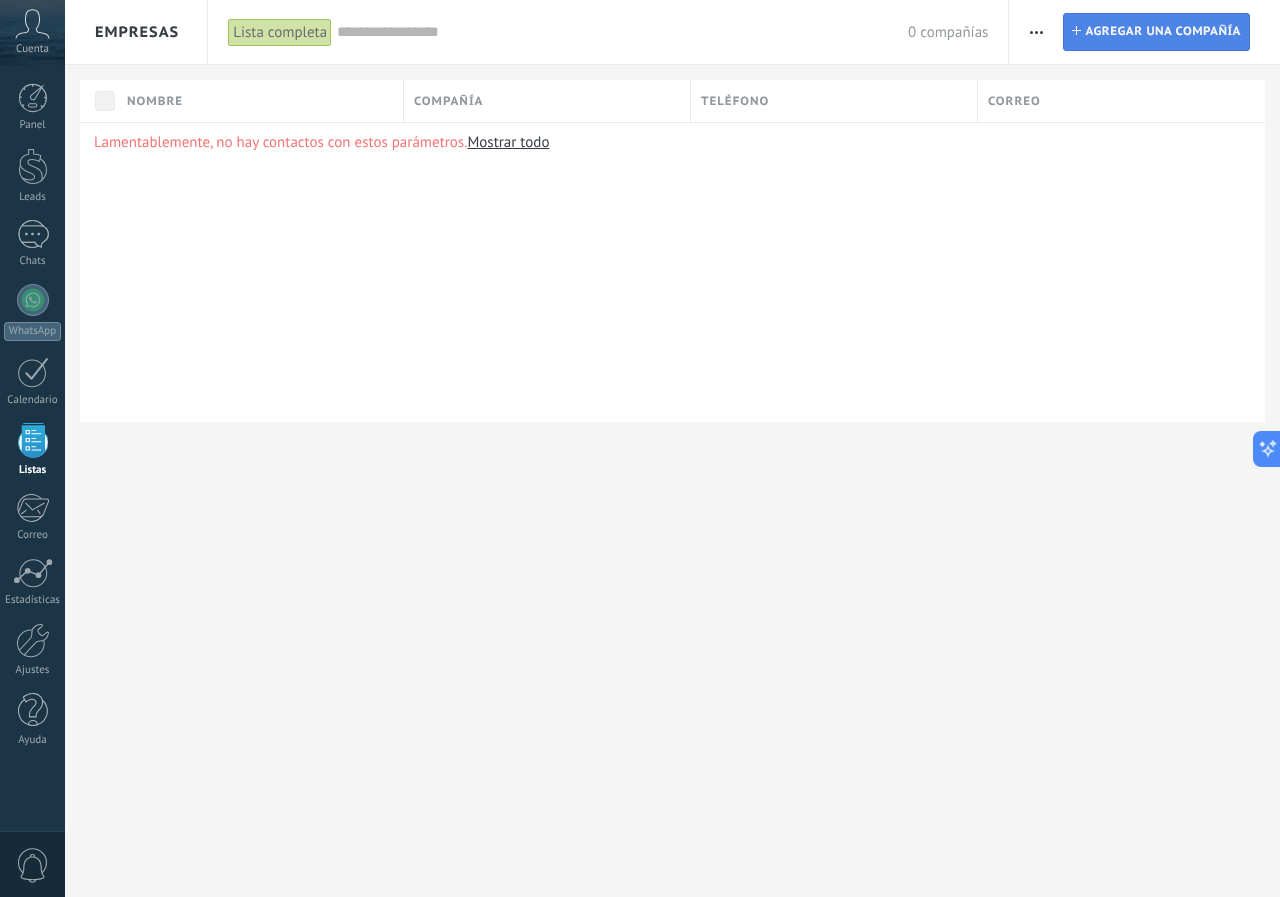 click on "Agregar una compañía" at bounding box center (1163, 32) 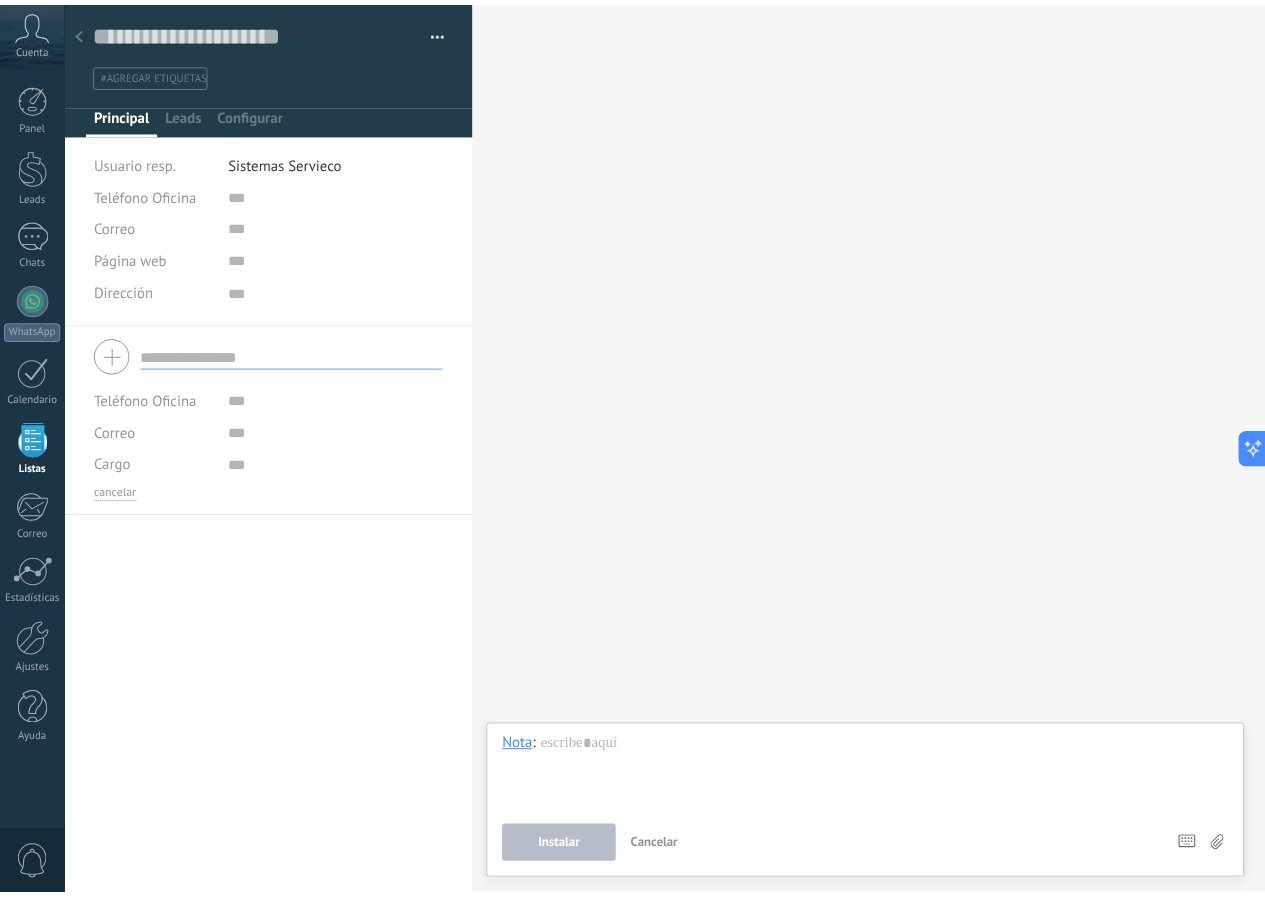 scroll, scrollTop: 20, scrollLeft: 0, axis: vertical 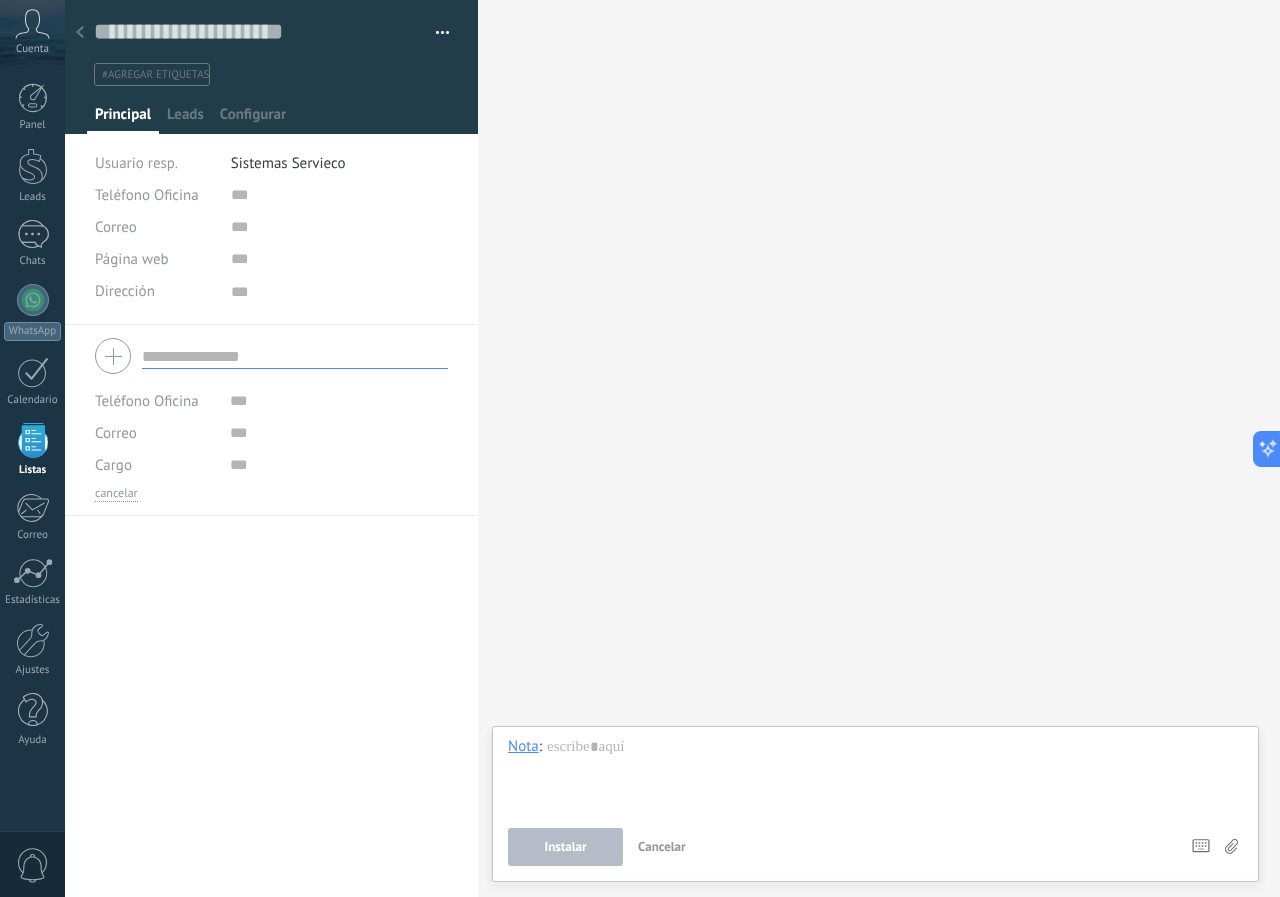 click at bounding box center (295, 356) 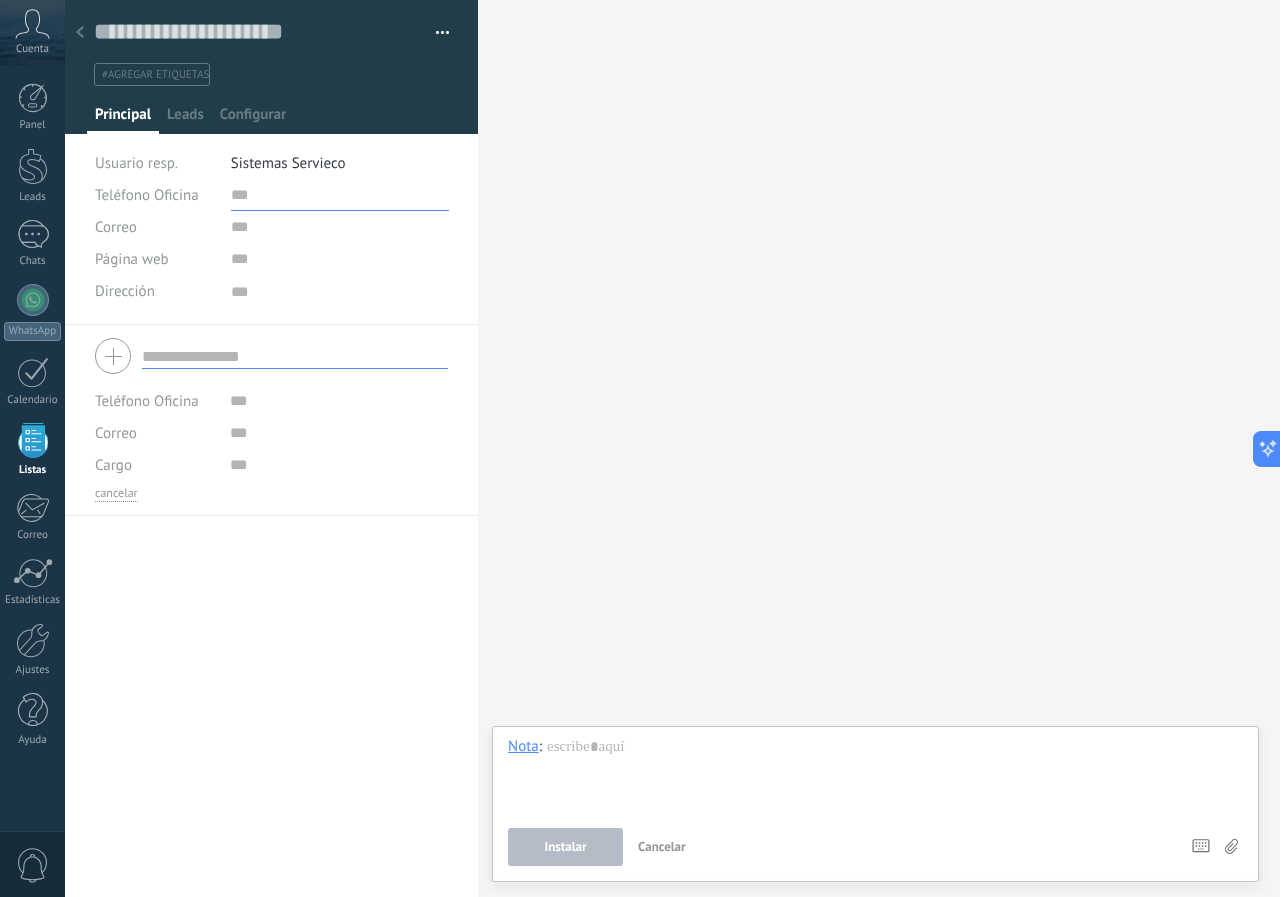 click at bounding box center (340, 195) 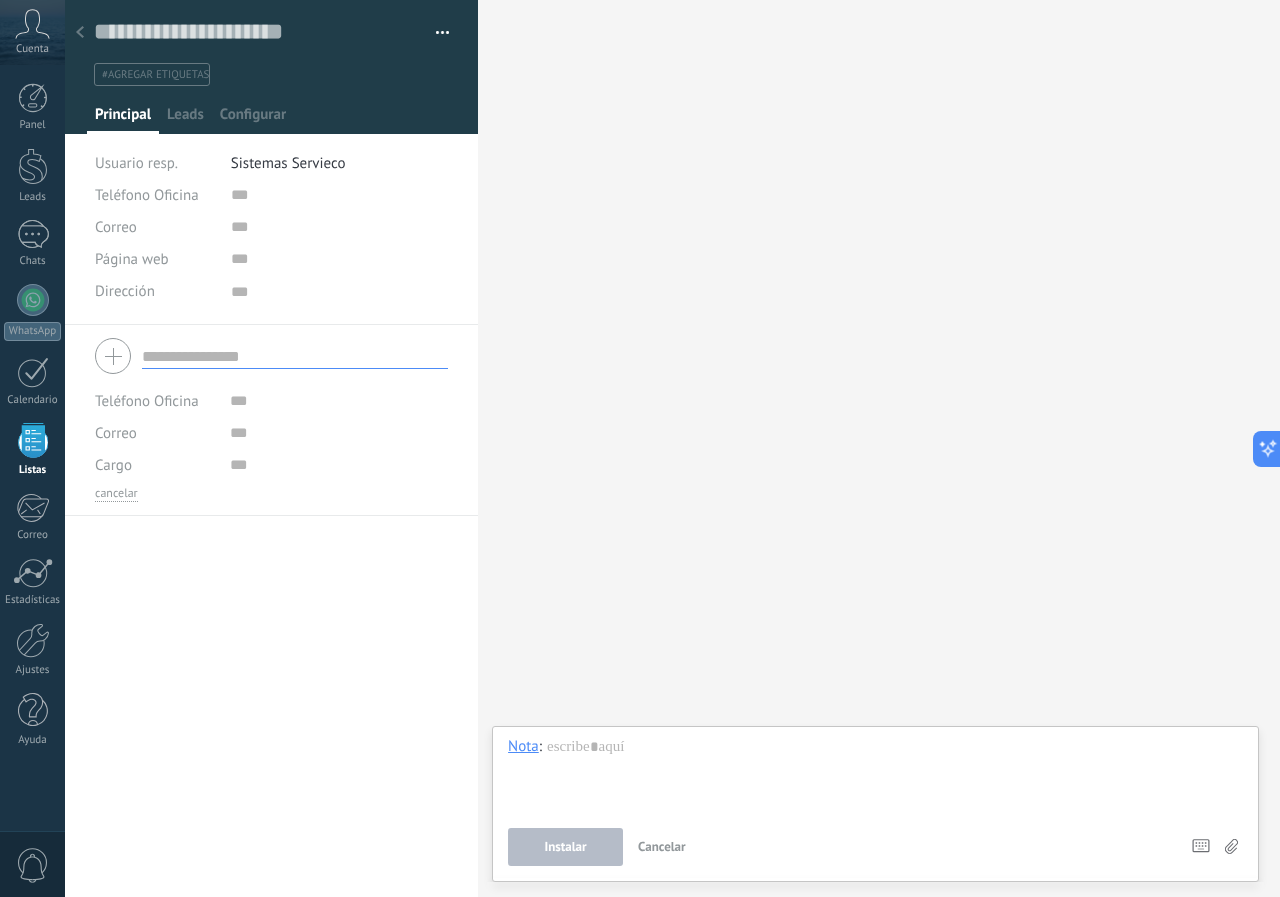 click on "Sistemas Servieco" at bounding box center (340, 163) 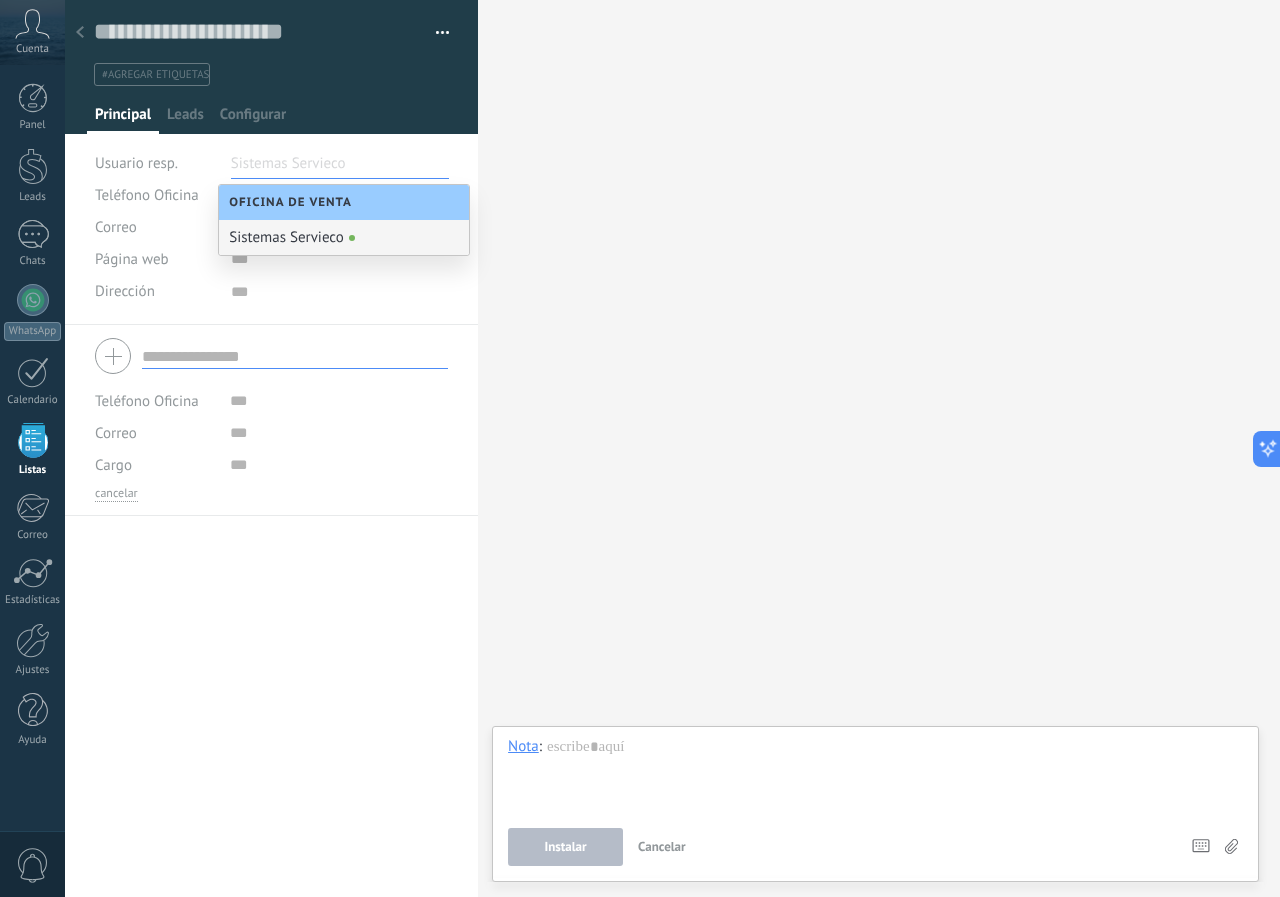 click on "Sistemas Servieco" at bounding box center [344, 237] 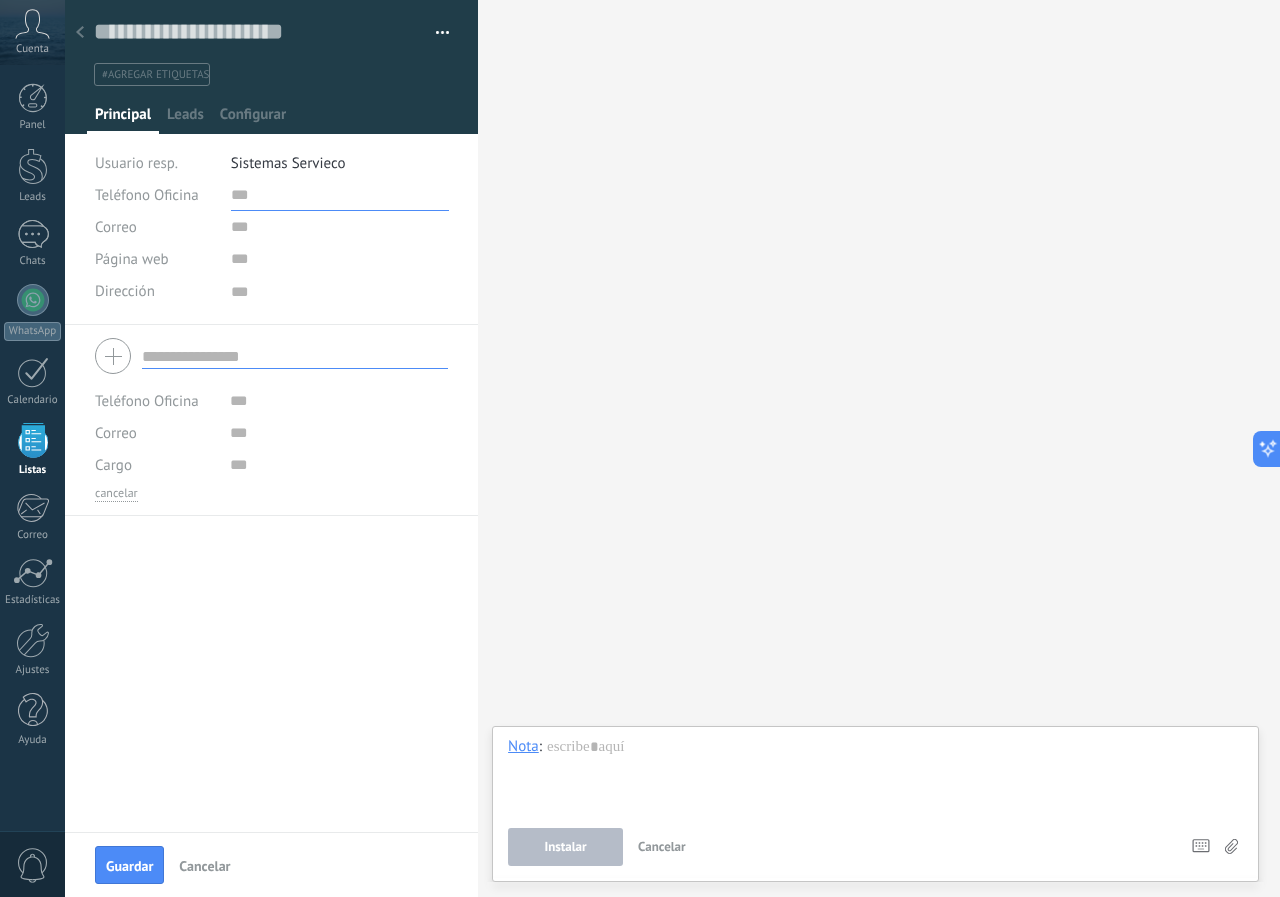 click at bounding box center [340, 195] 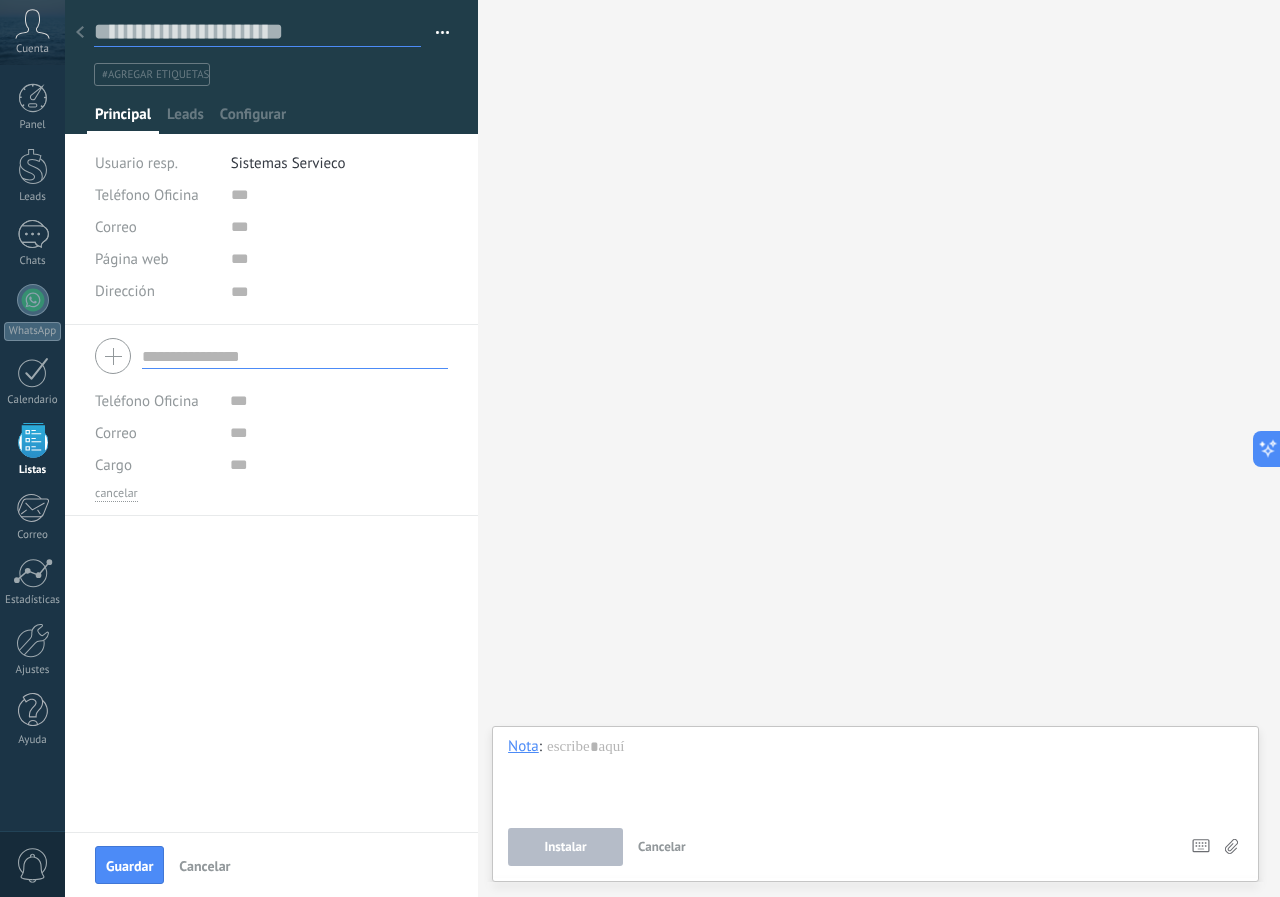 click at bounding box center [257, 32] 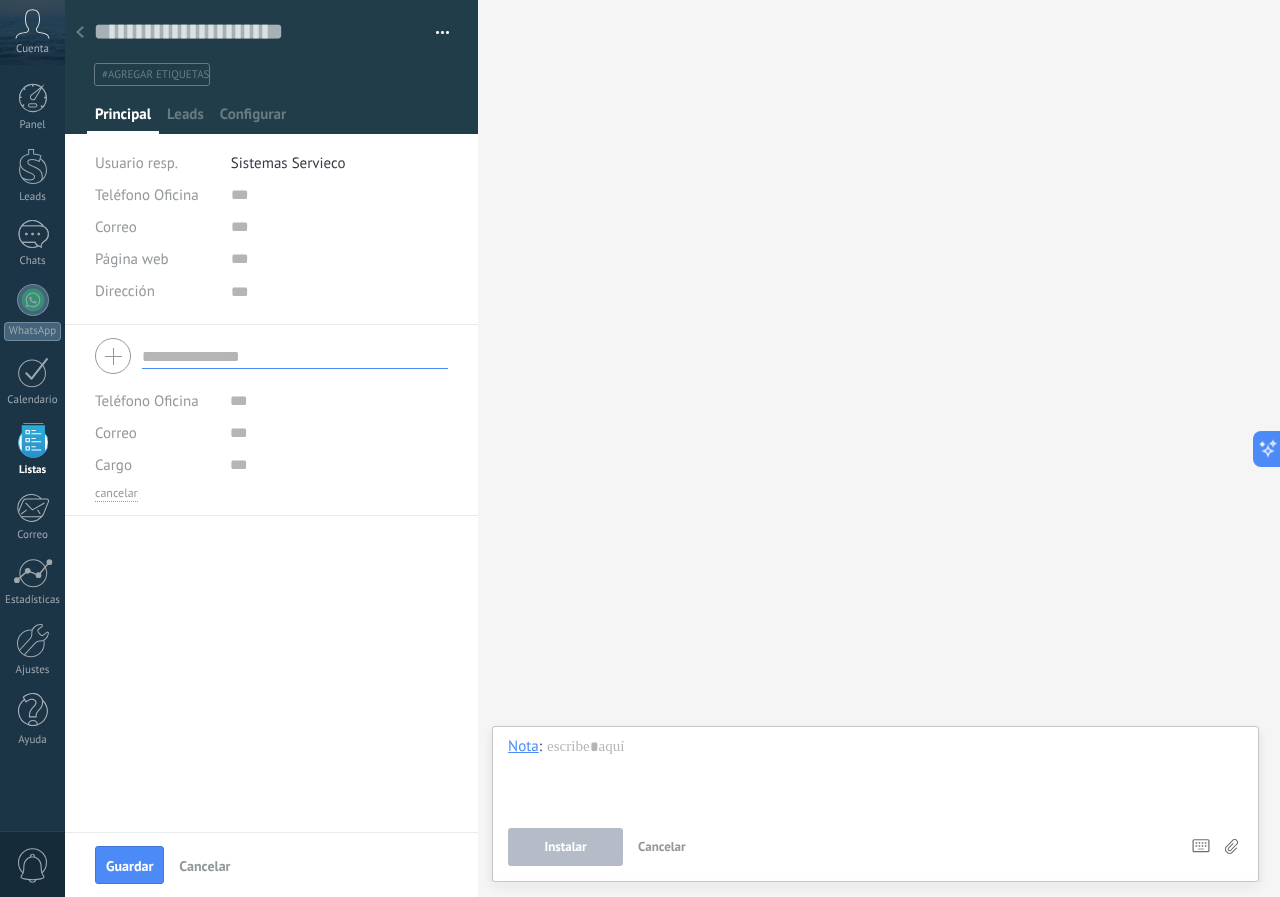 click on "Buscar Carga más Participantes:" at bounding box center (879, 448) 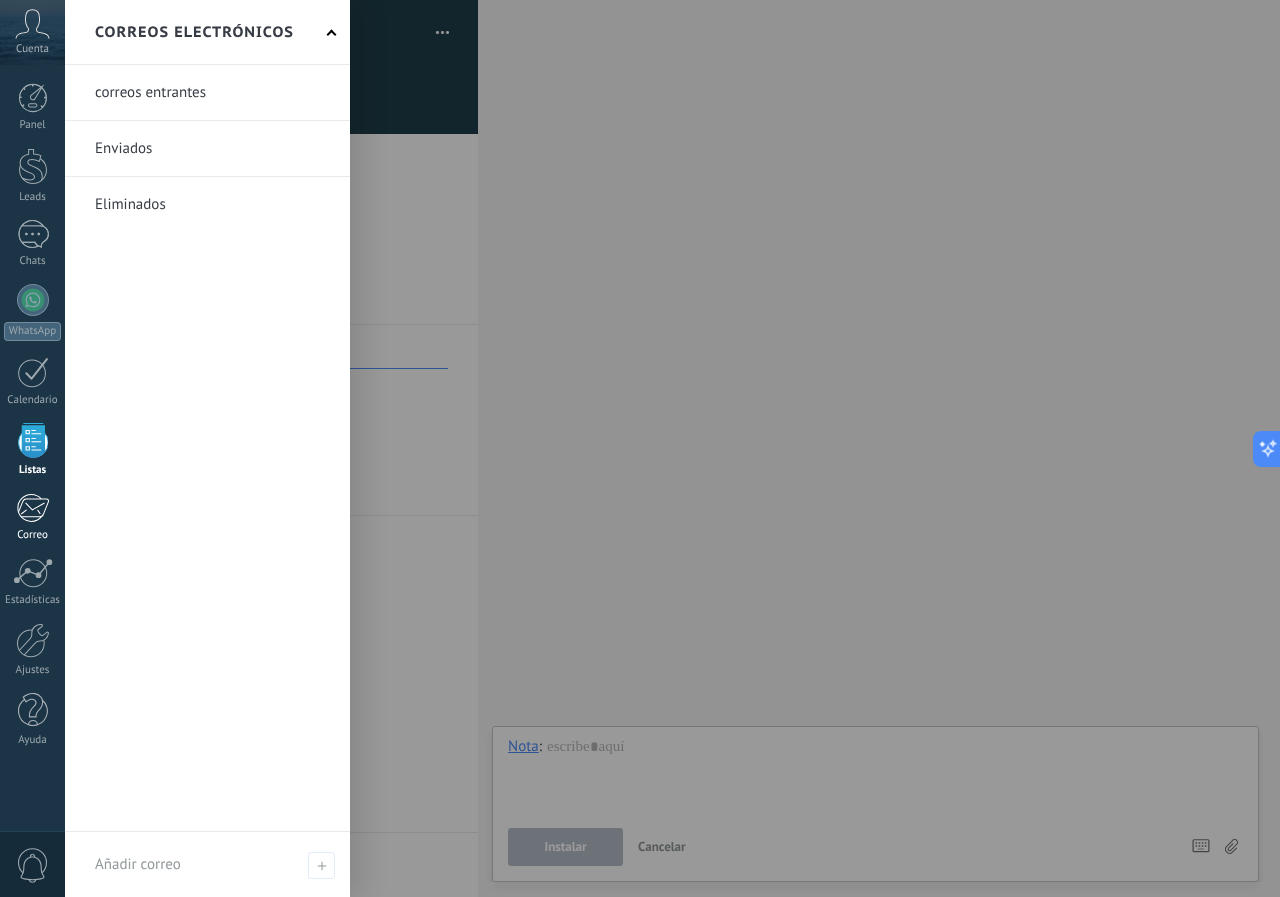 click at bounding box center [32, 508] 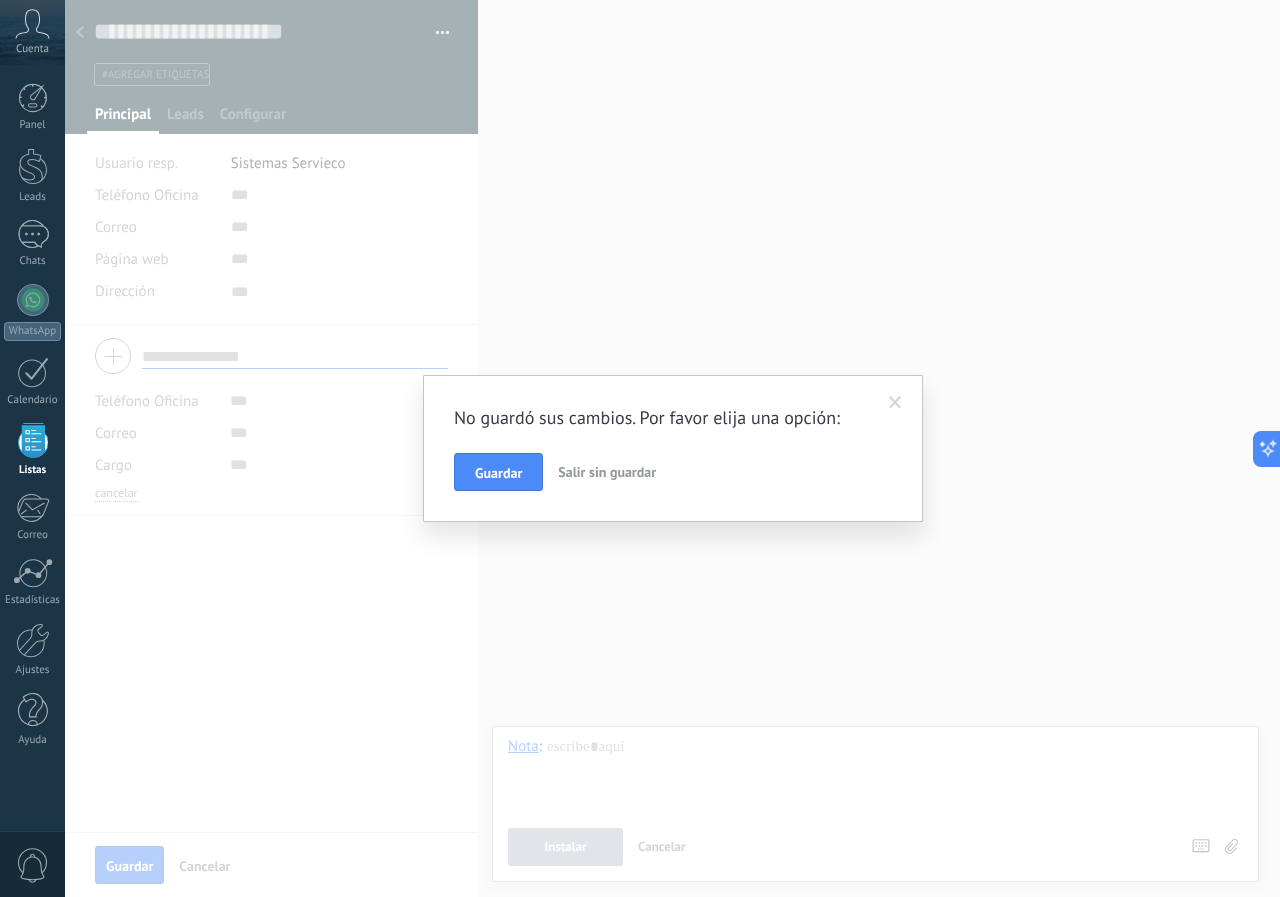 click on "Salir sin guardar" at bounding box center [607, 472] 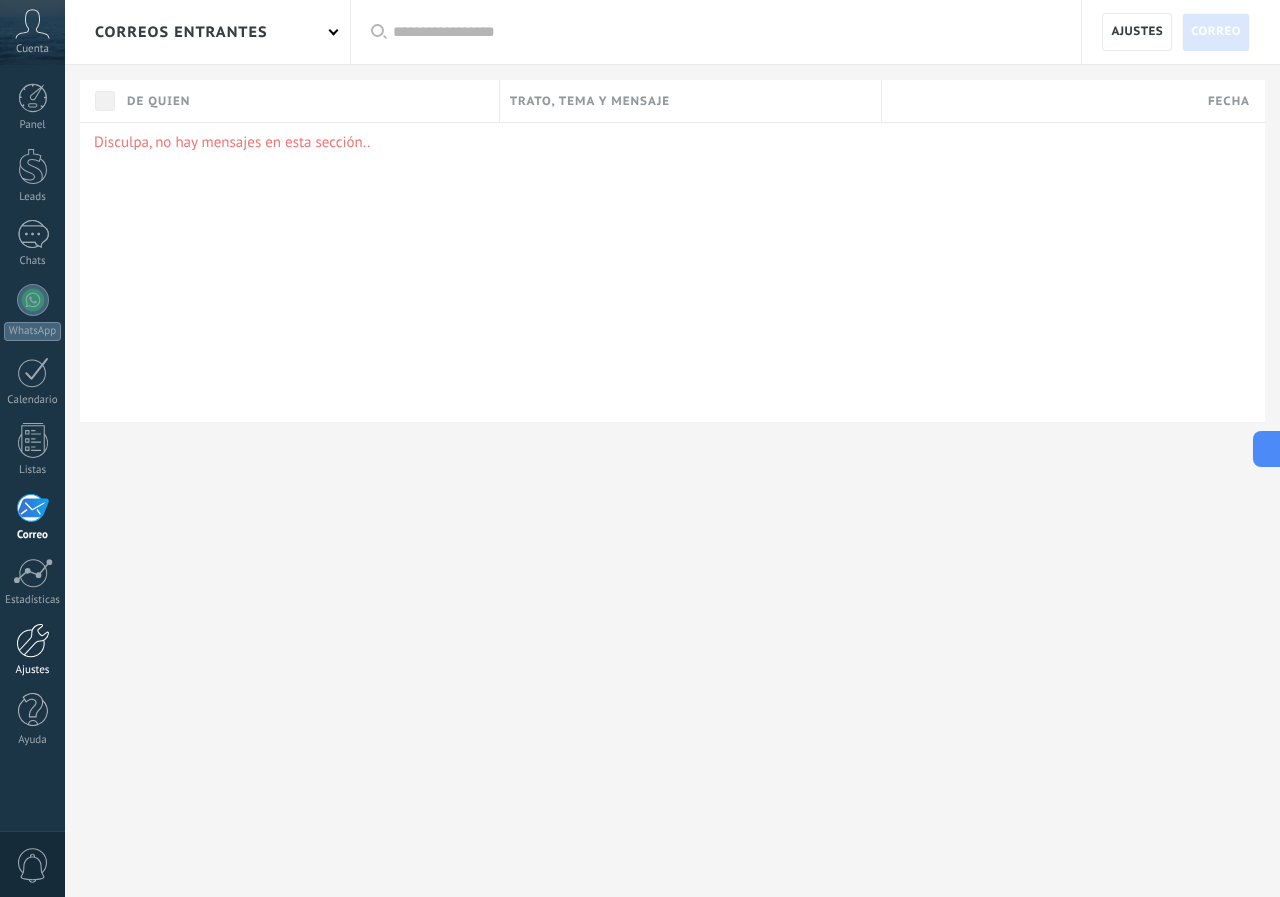 click at bounding box center (33, 640) 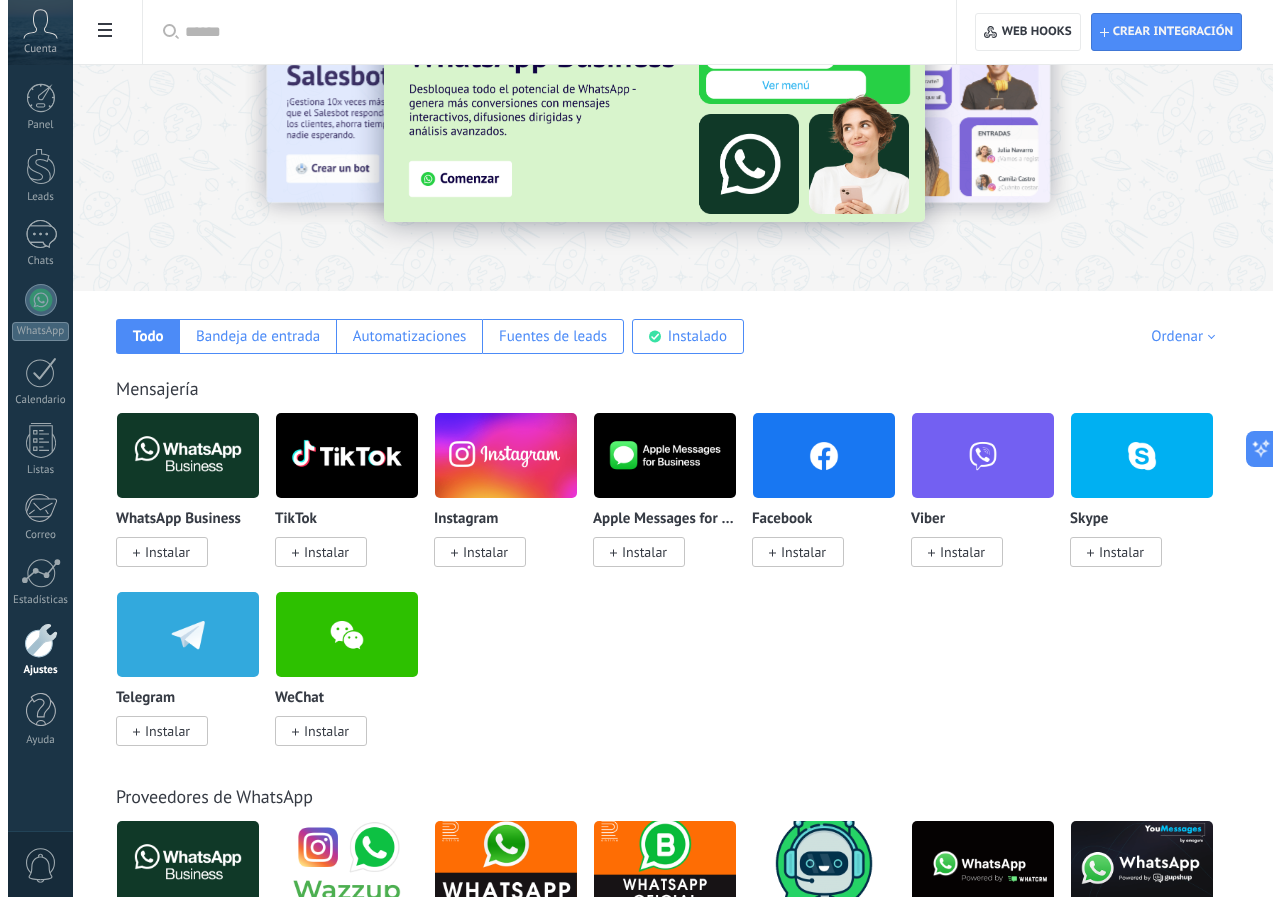 scroll, scrollTop: 0, scrollLeft: 0, axis: both 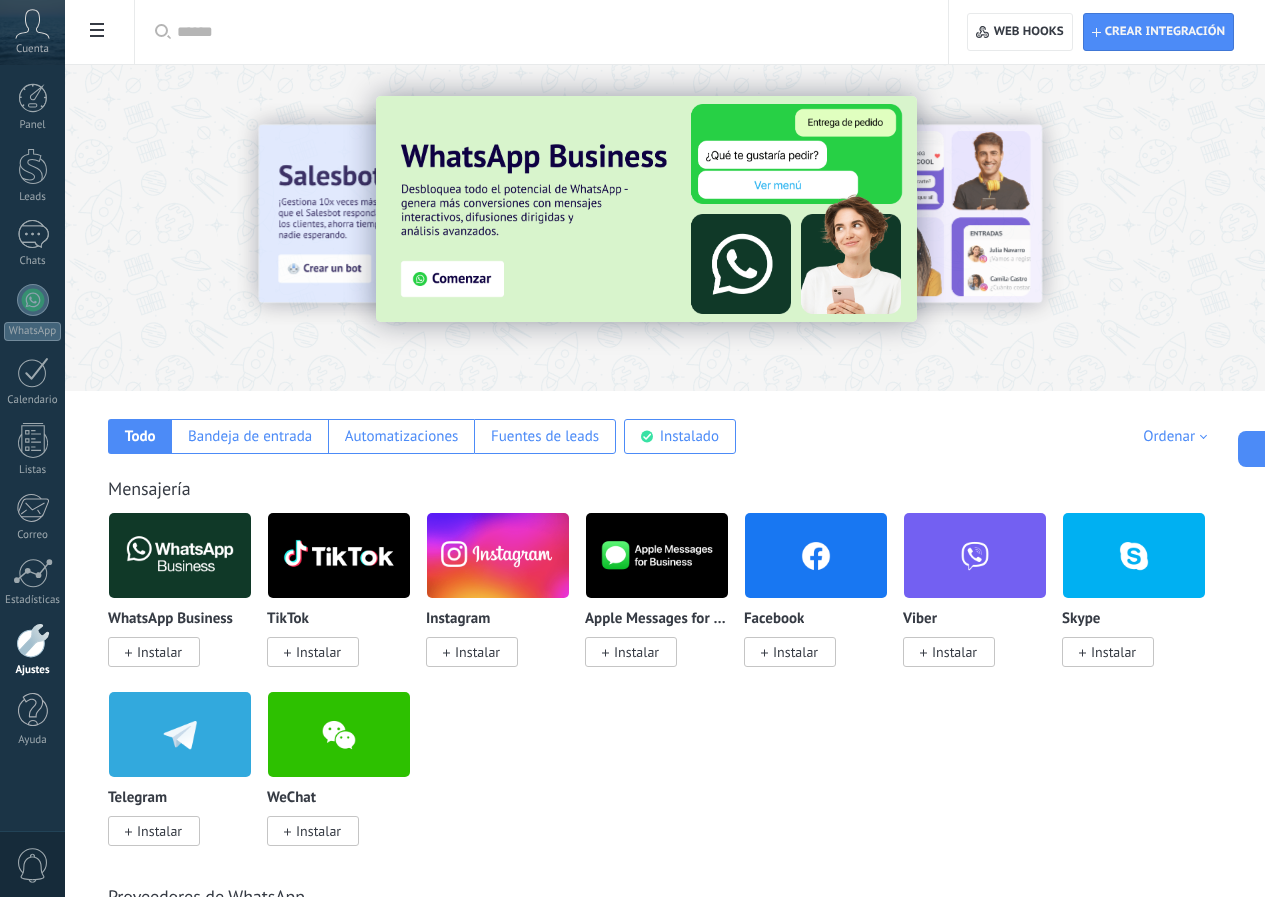 click at bounding box center (548, 32) 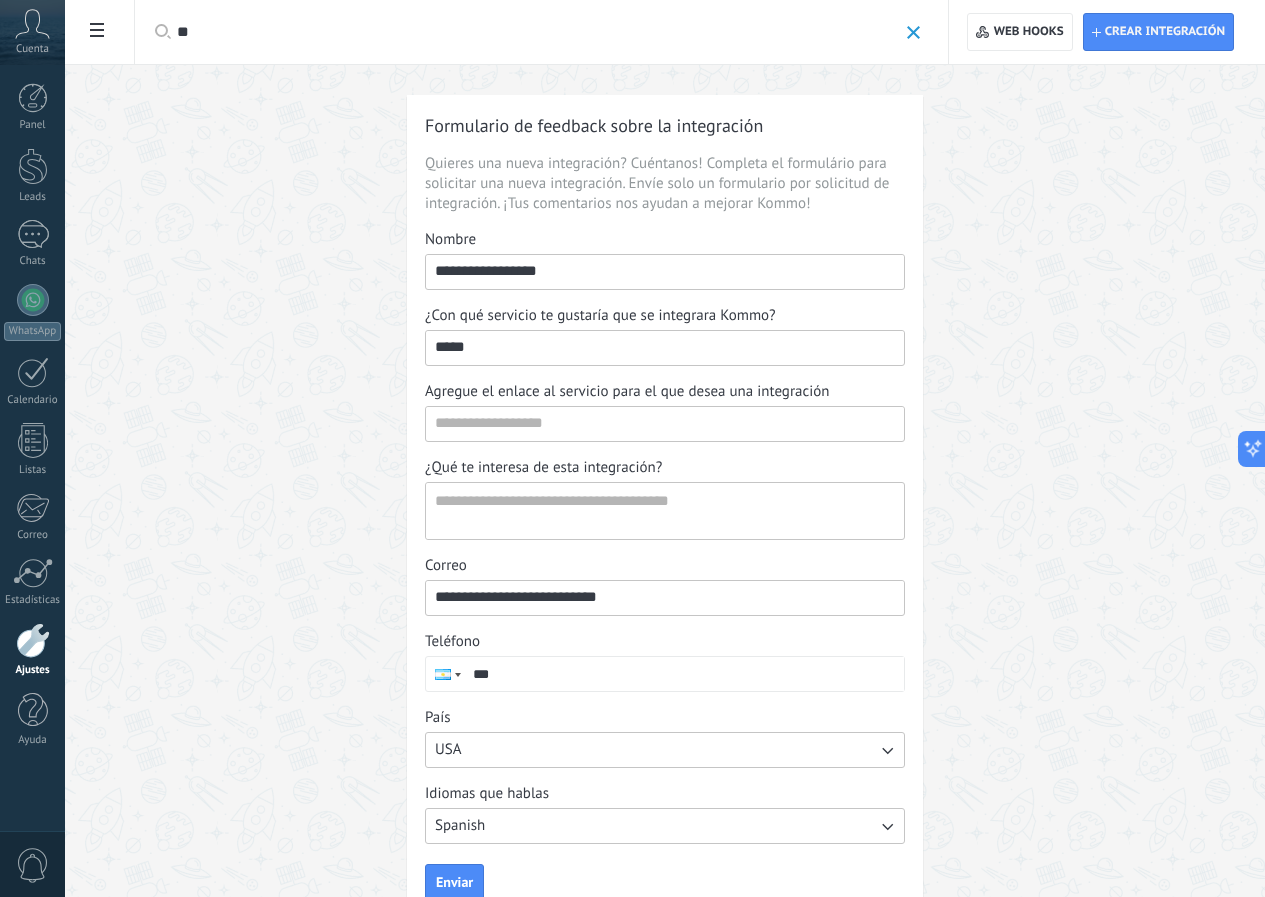 type on "*" 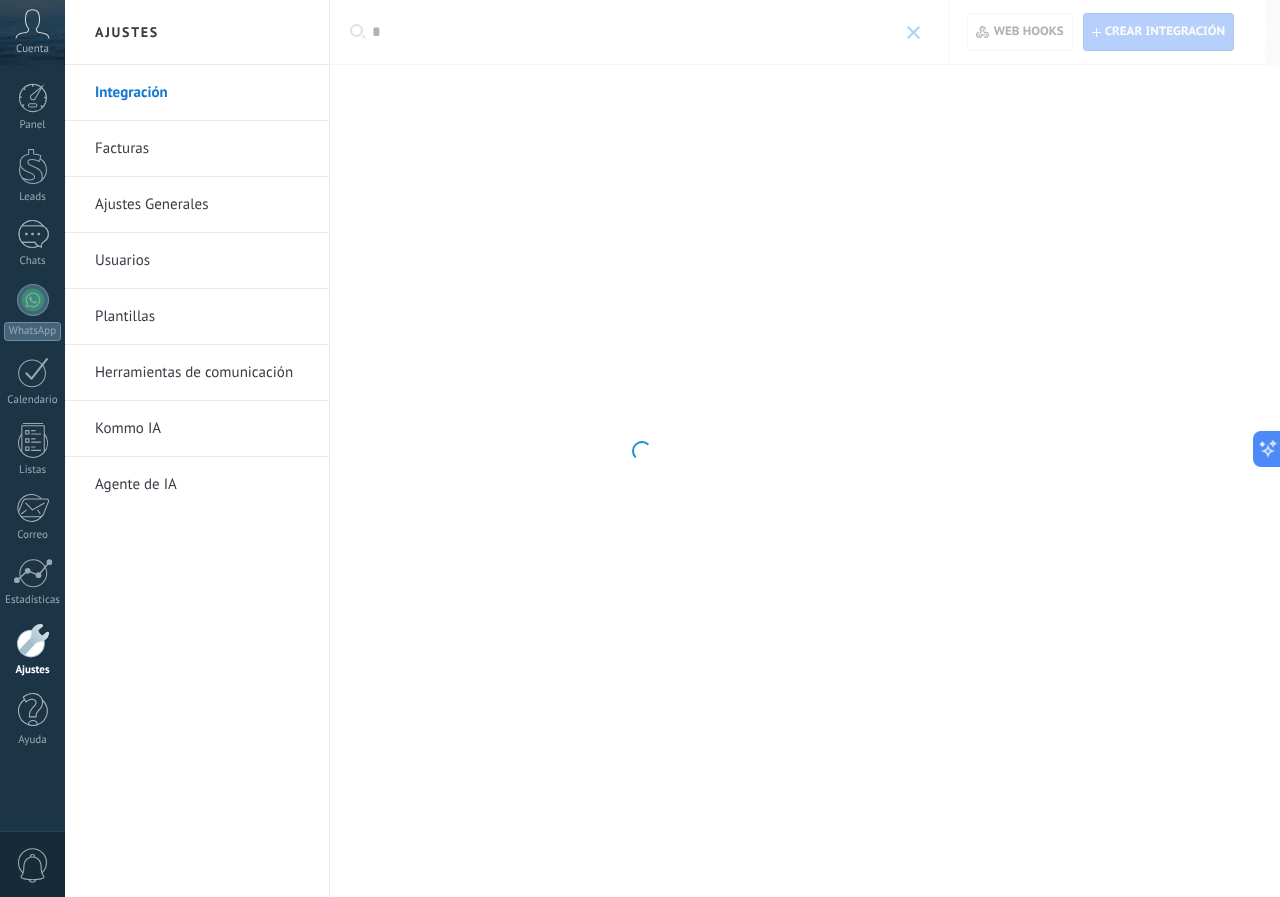 type 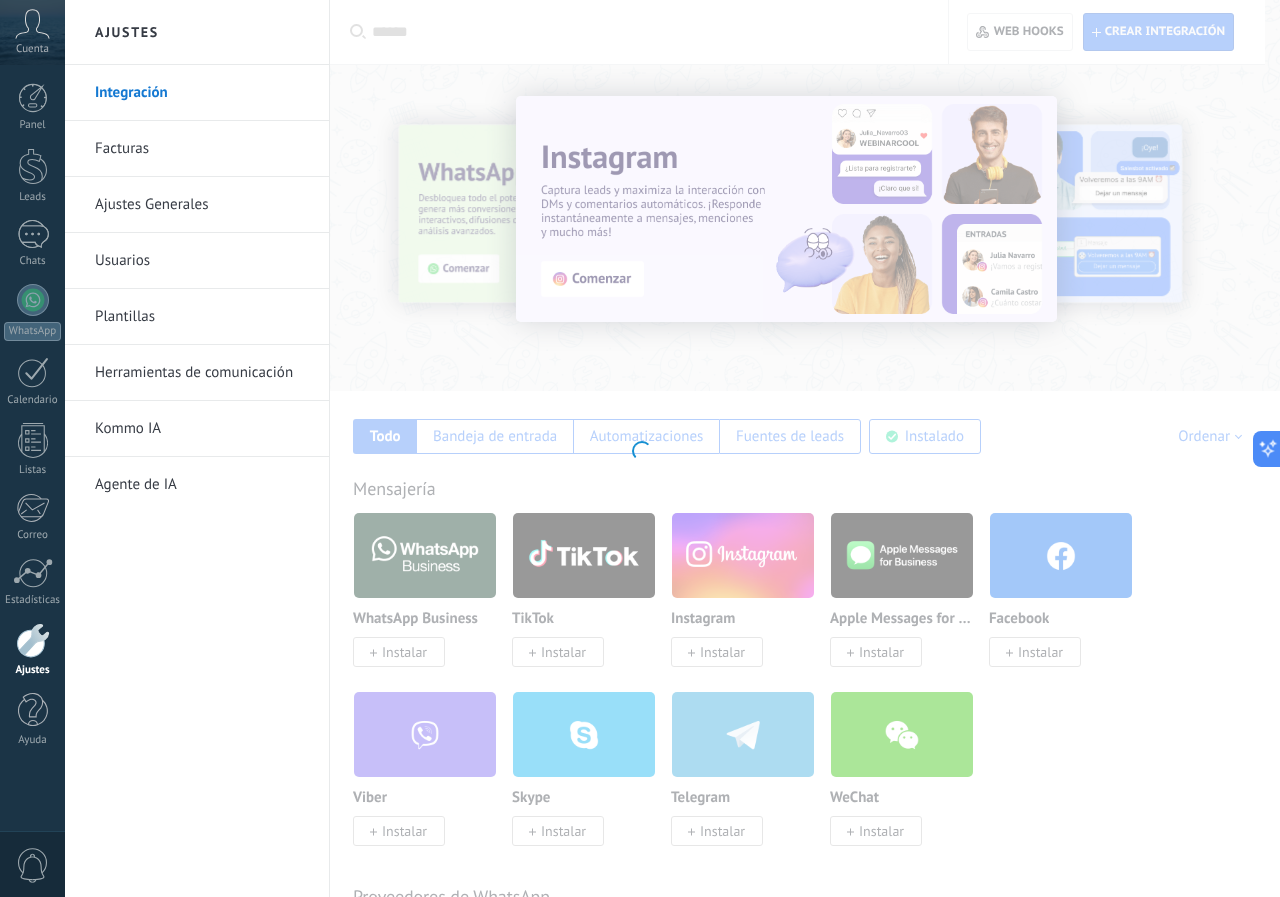 click at bounding box center [640, 448] 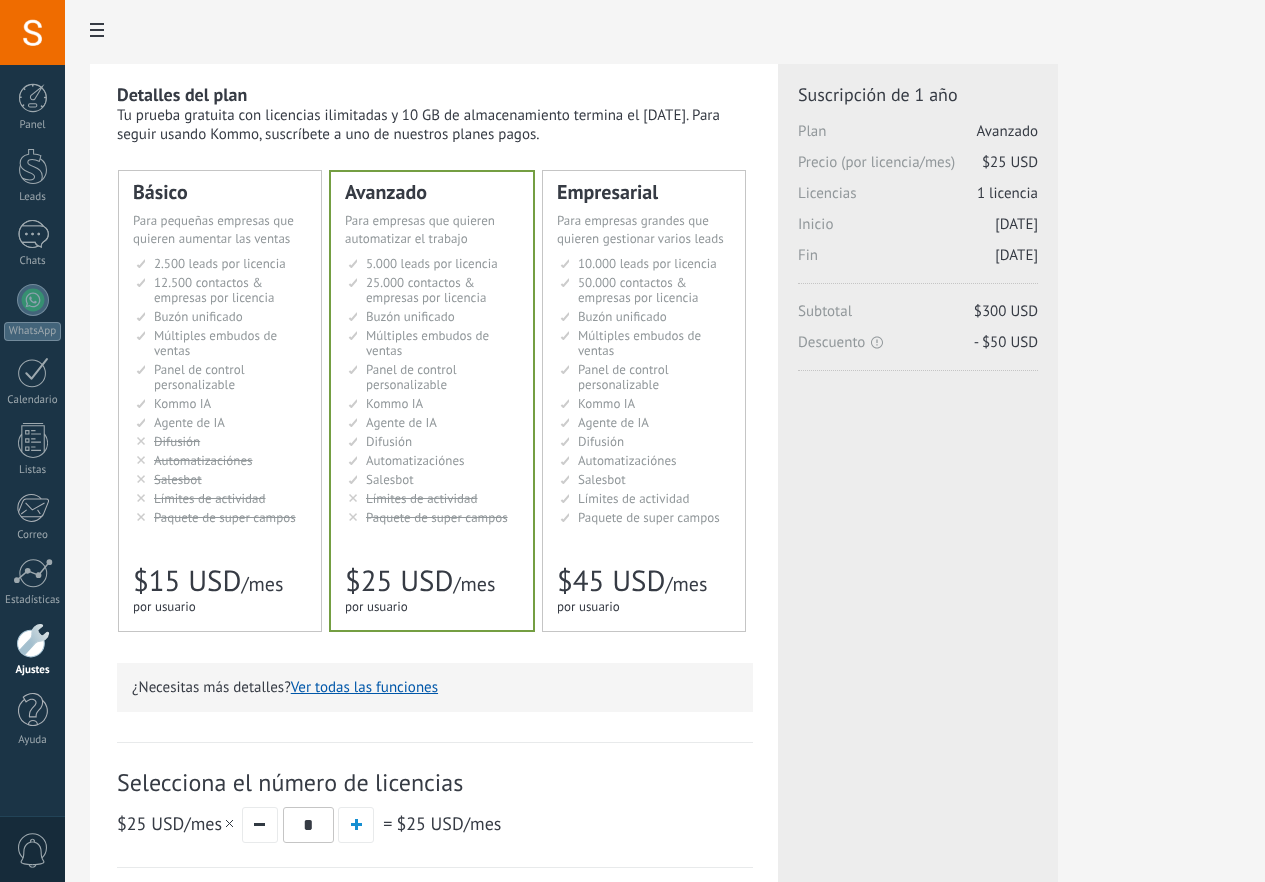 scroll, scrollTop: 0, scrollLeft: 0, axis: both 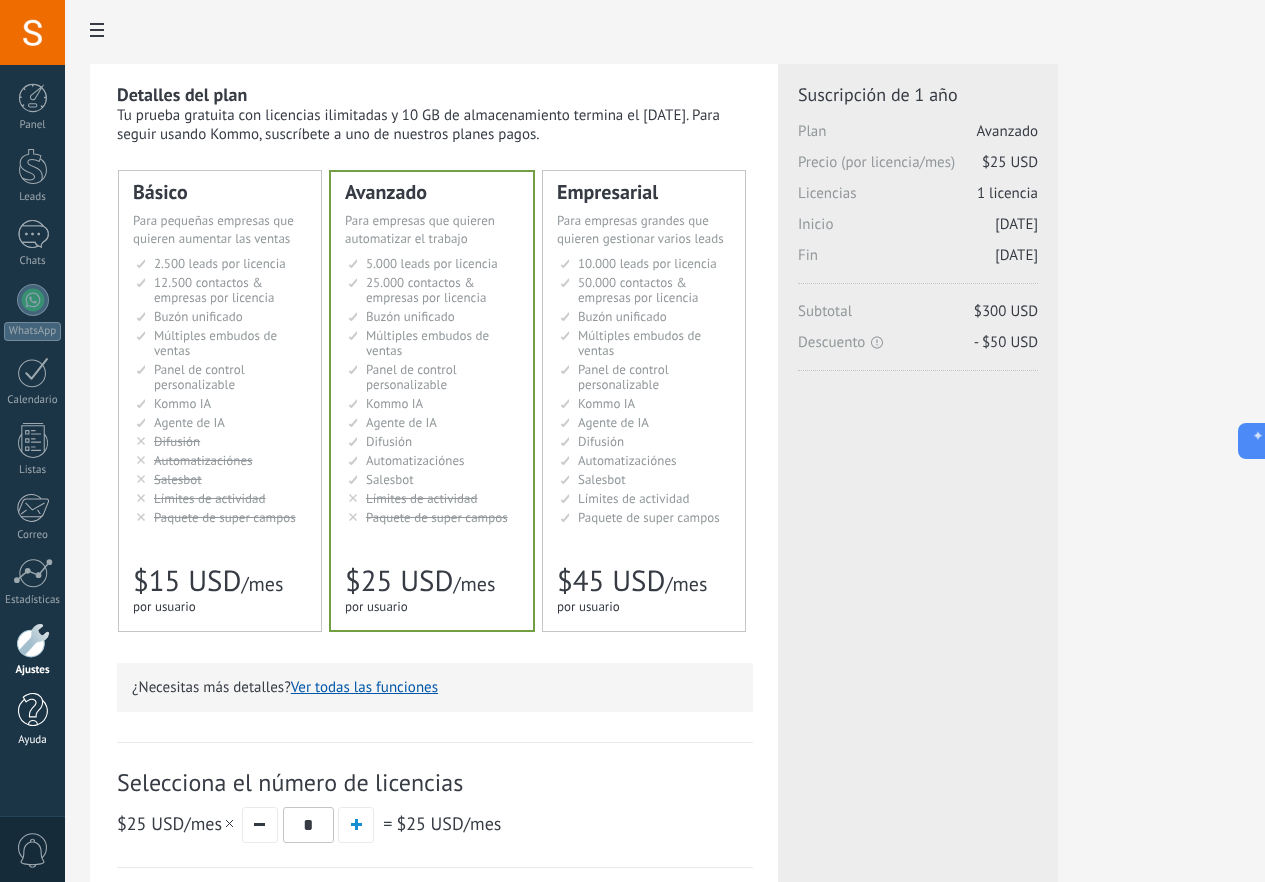 click on "Ayuda" at bounding box center (32, 720) 